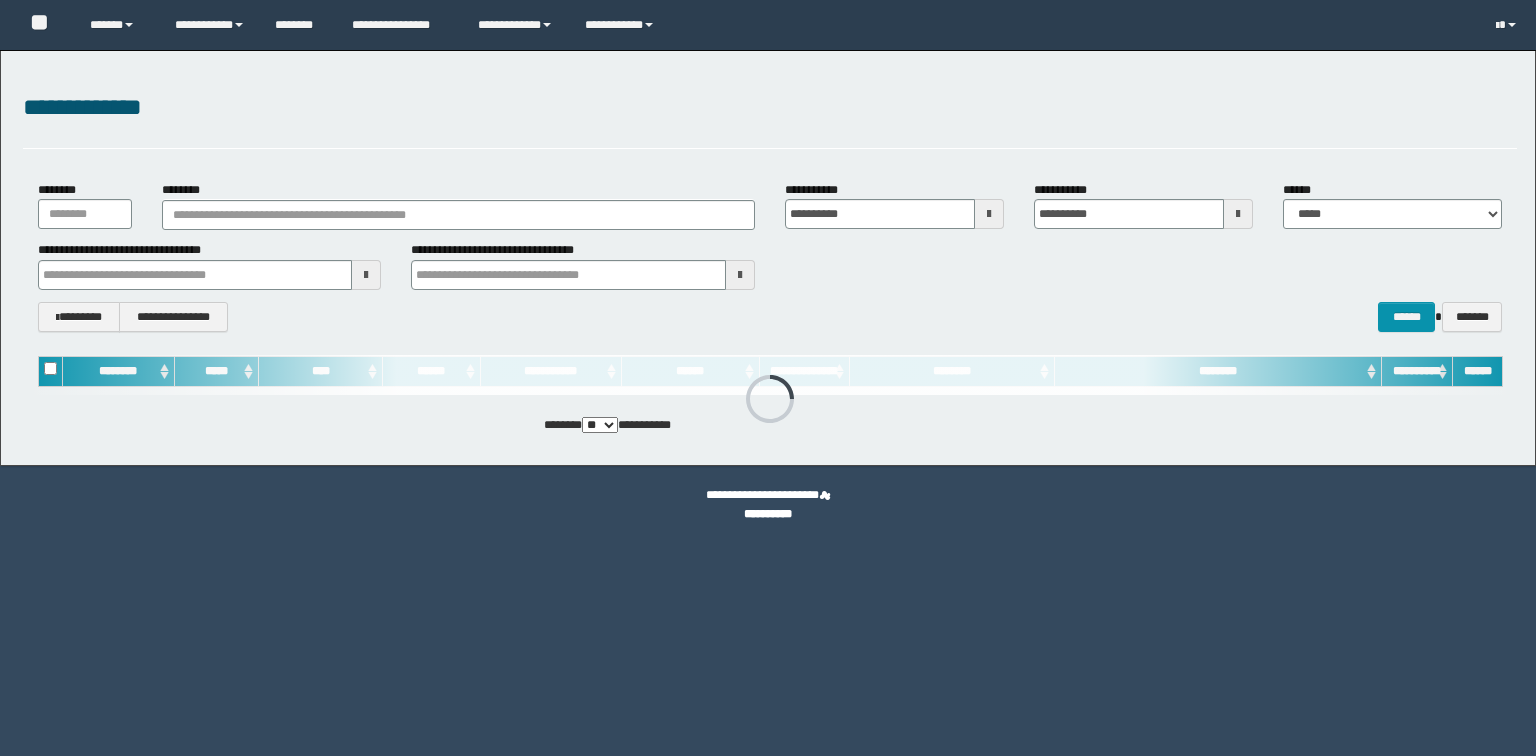 scroll, scrollTop: 0, scrollLeft: 0, axis: both 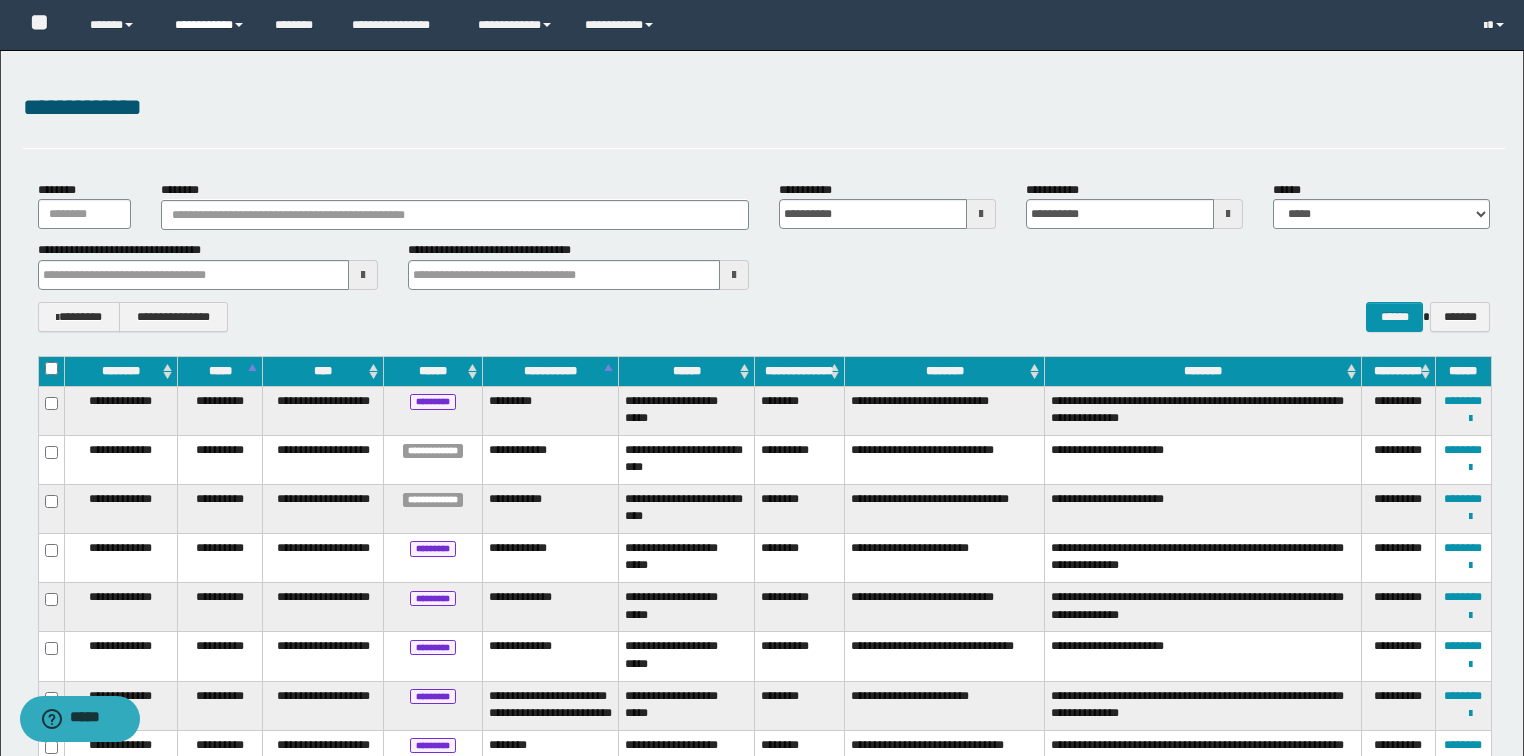 click on "**********" at bounding box center [210, 25] 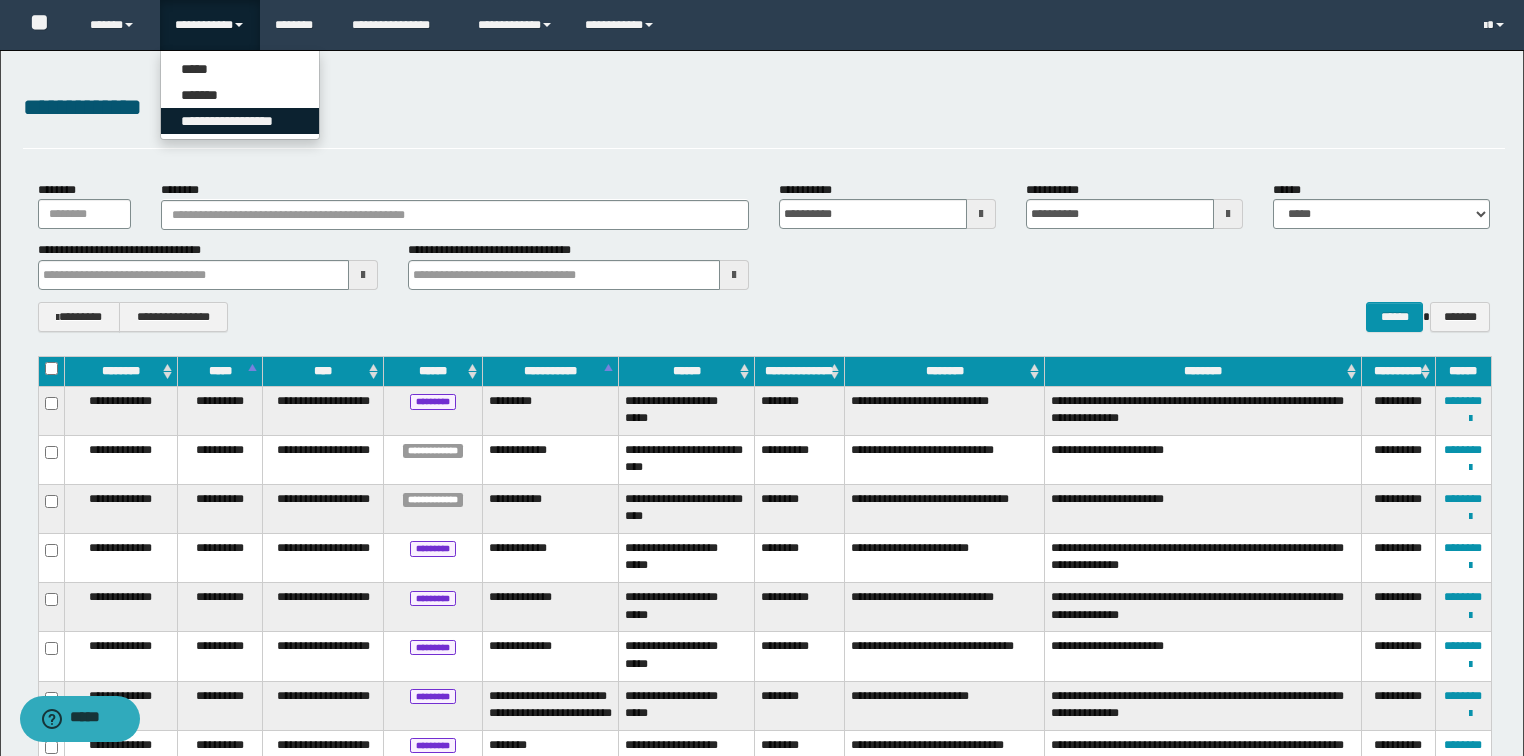 click on "**********" at bounding box center [240, 121] 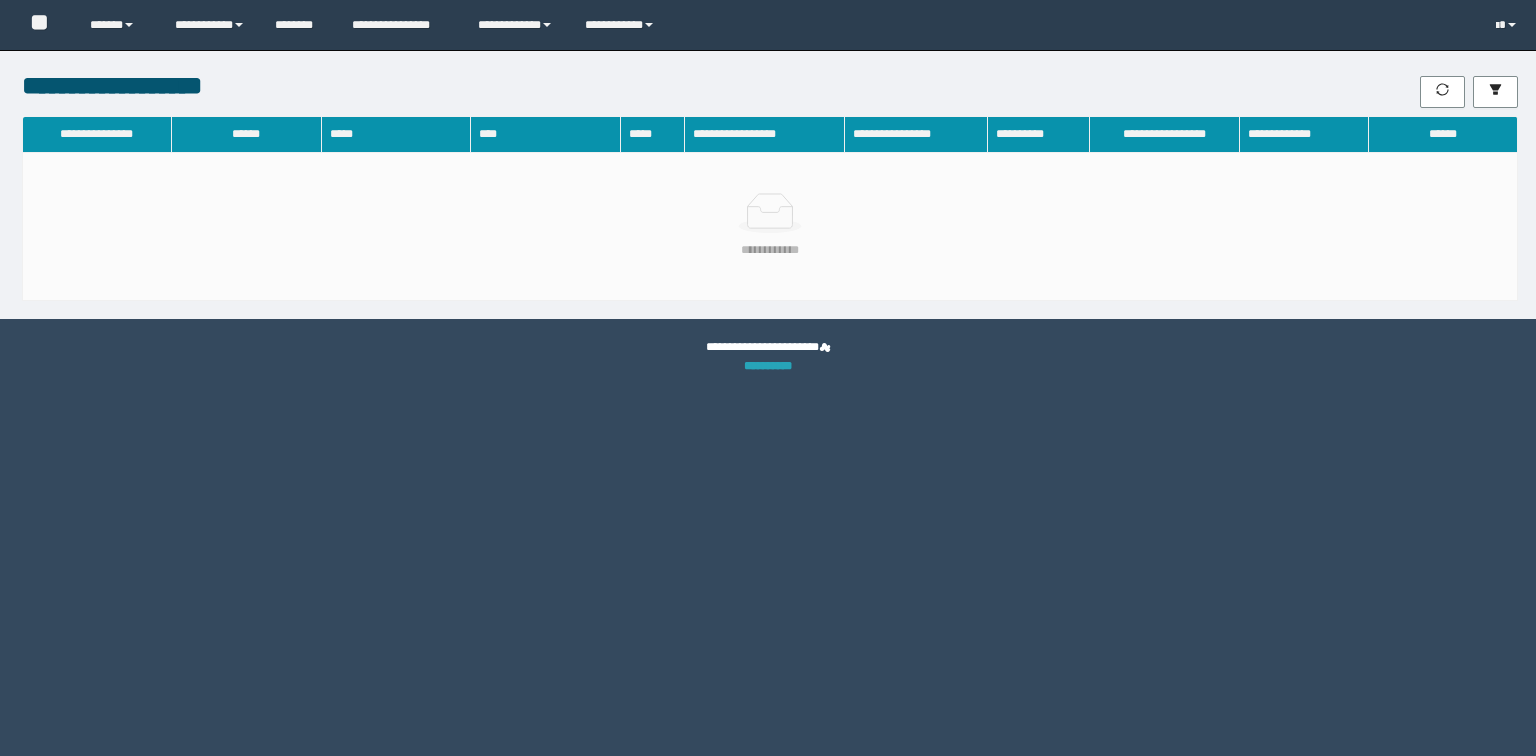 scroll, scrollTop: 0, scrollLeft: 0, axis: both 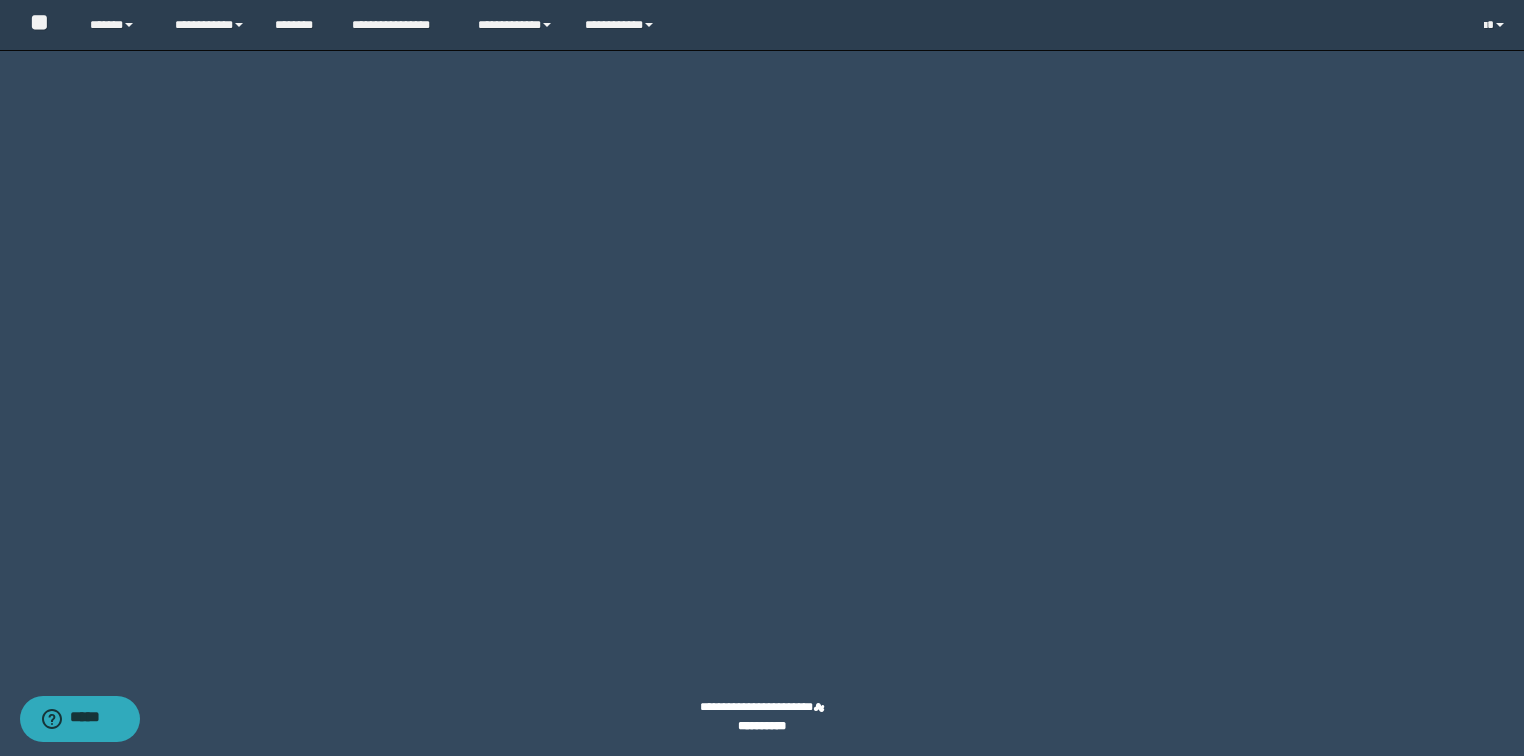 click on "********" at bounding box center (1431, -2122) 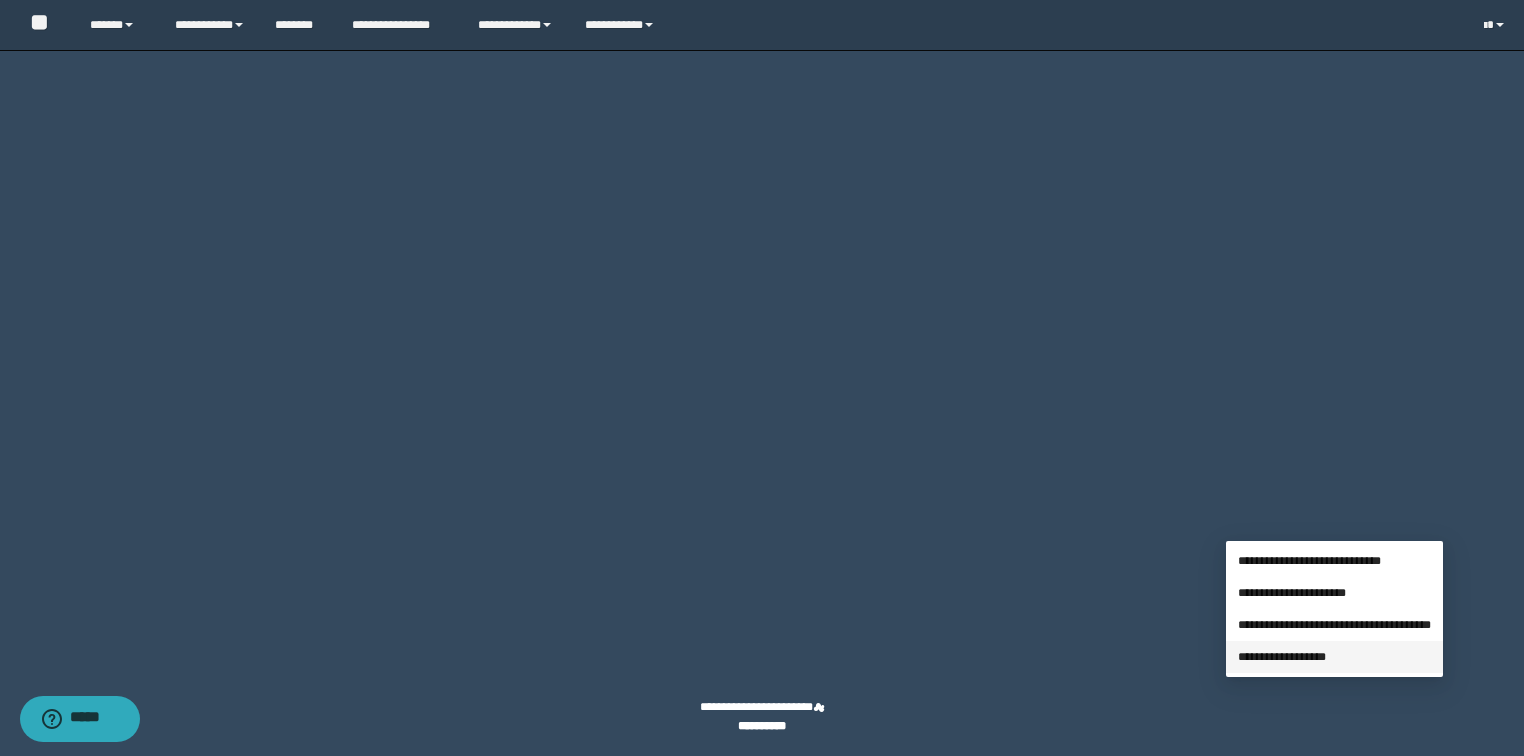 click on "**********" at bounding box center (1282, 657) 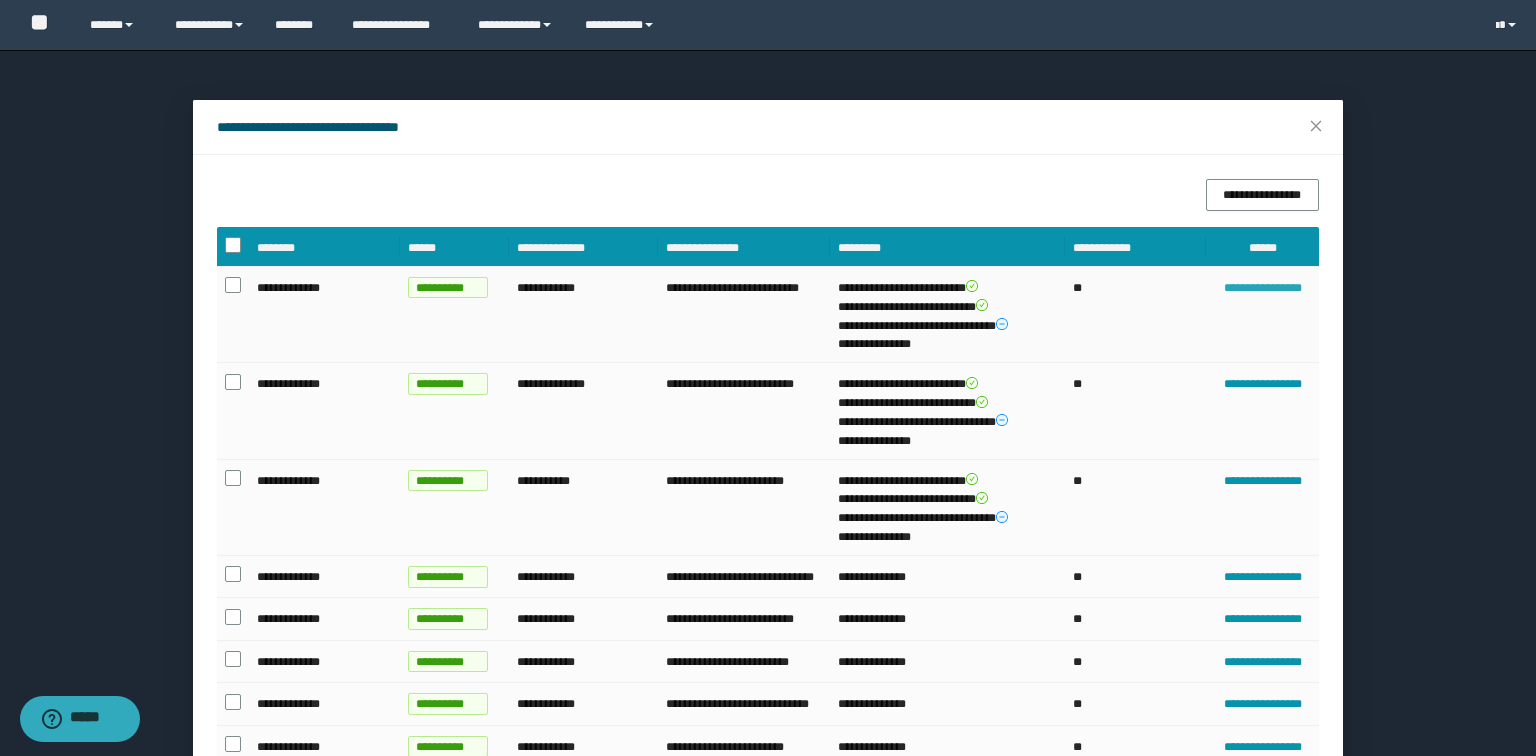 click on "**********" at bounding box center [1262, 288] 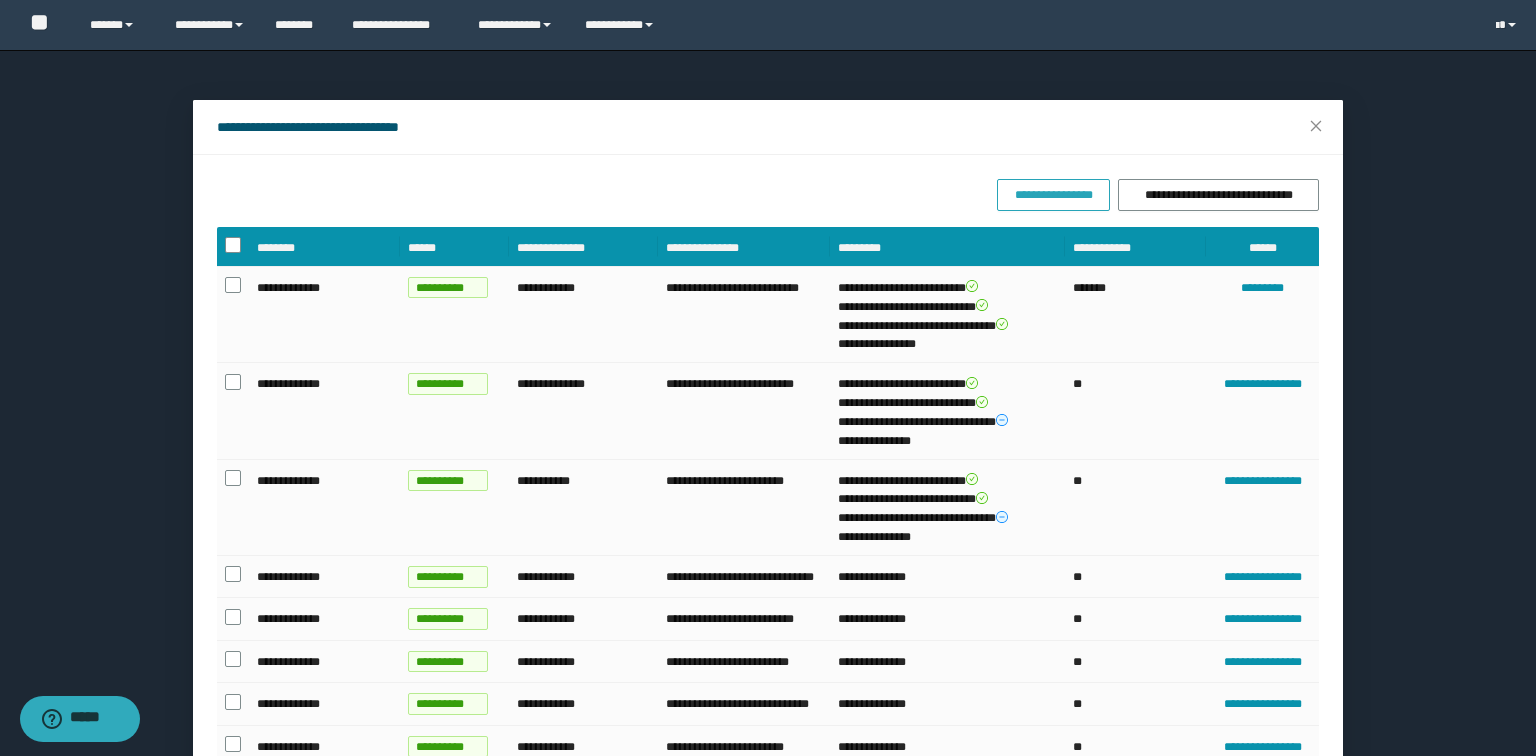 click on "**********" at bounding box center (1053, 195) 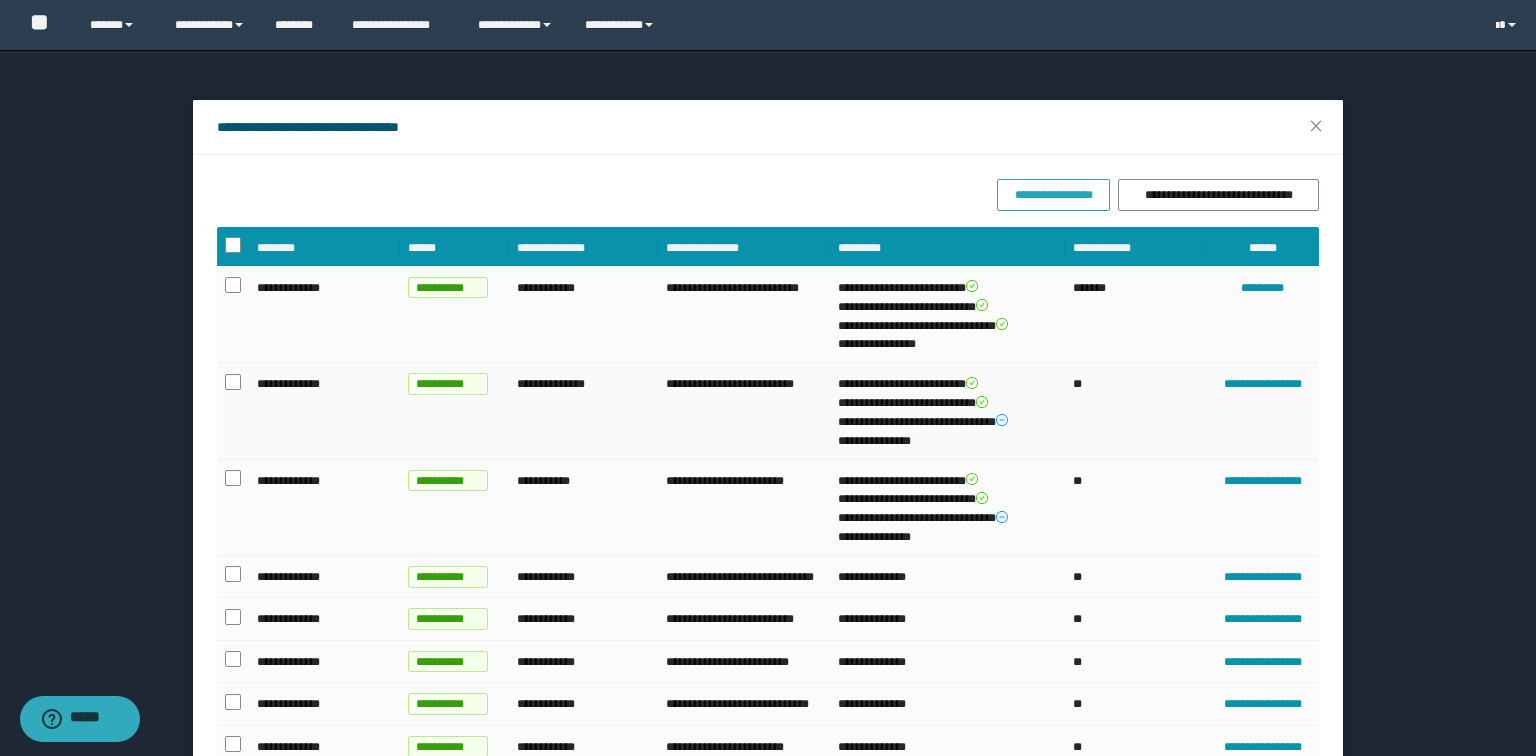 scroll, scrollTop: 235, scrollLeft: 0, axis: vertical 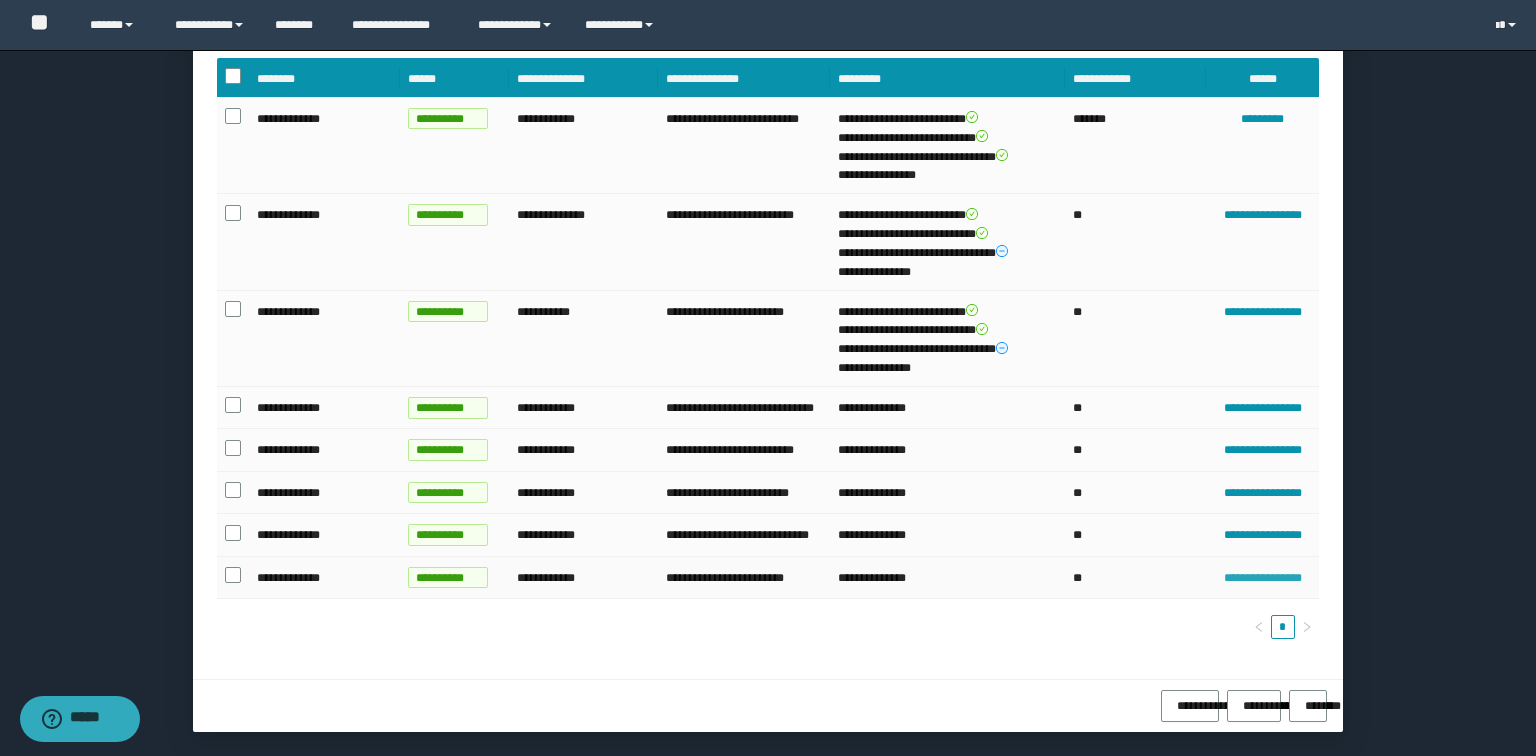 click on "**********" at bounding box center (1262, 578) 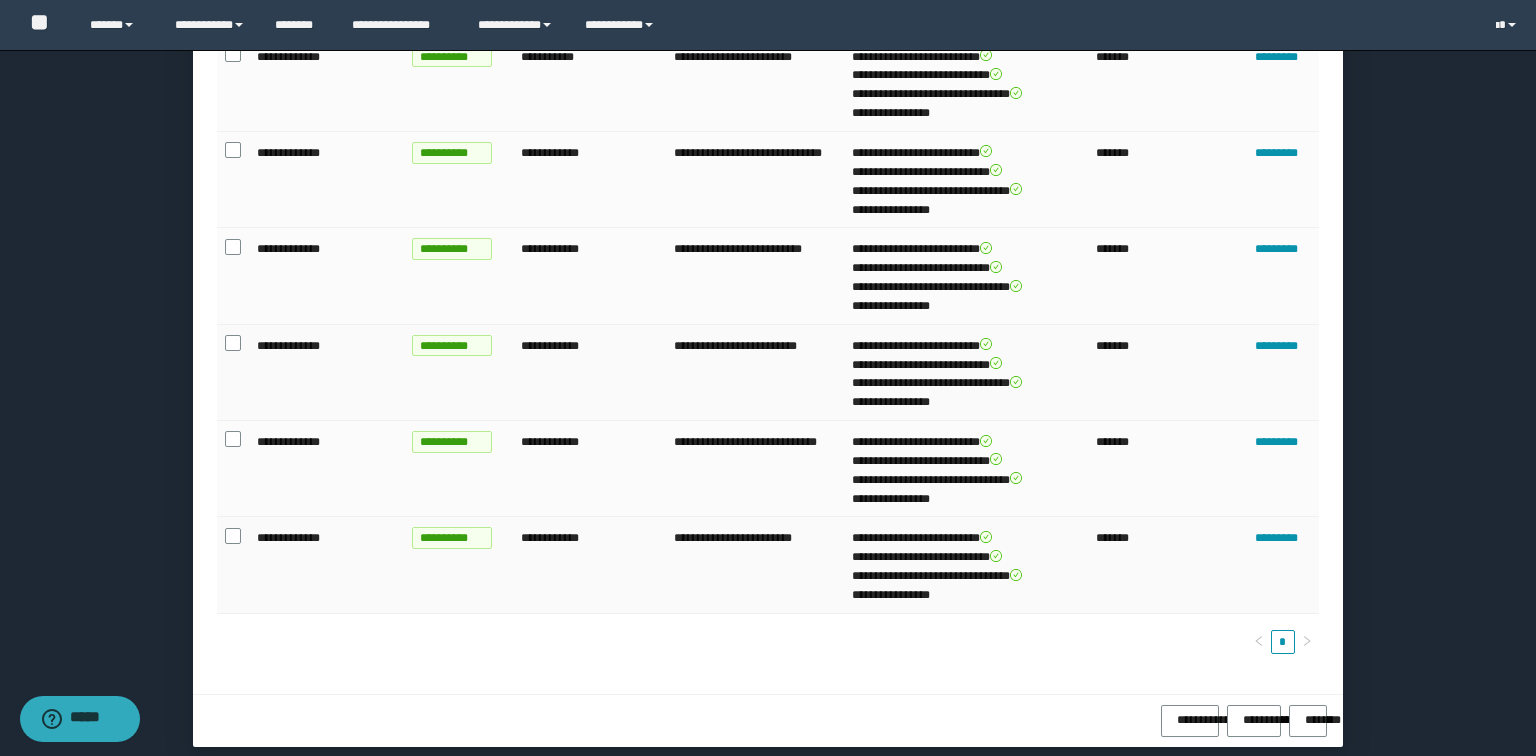 scroll, scrollTop: 0, scrollLeft: 0, axis: both 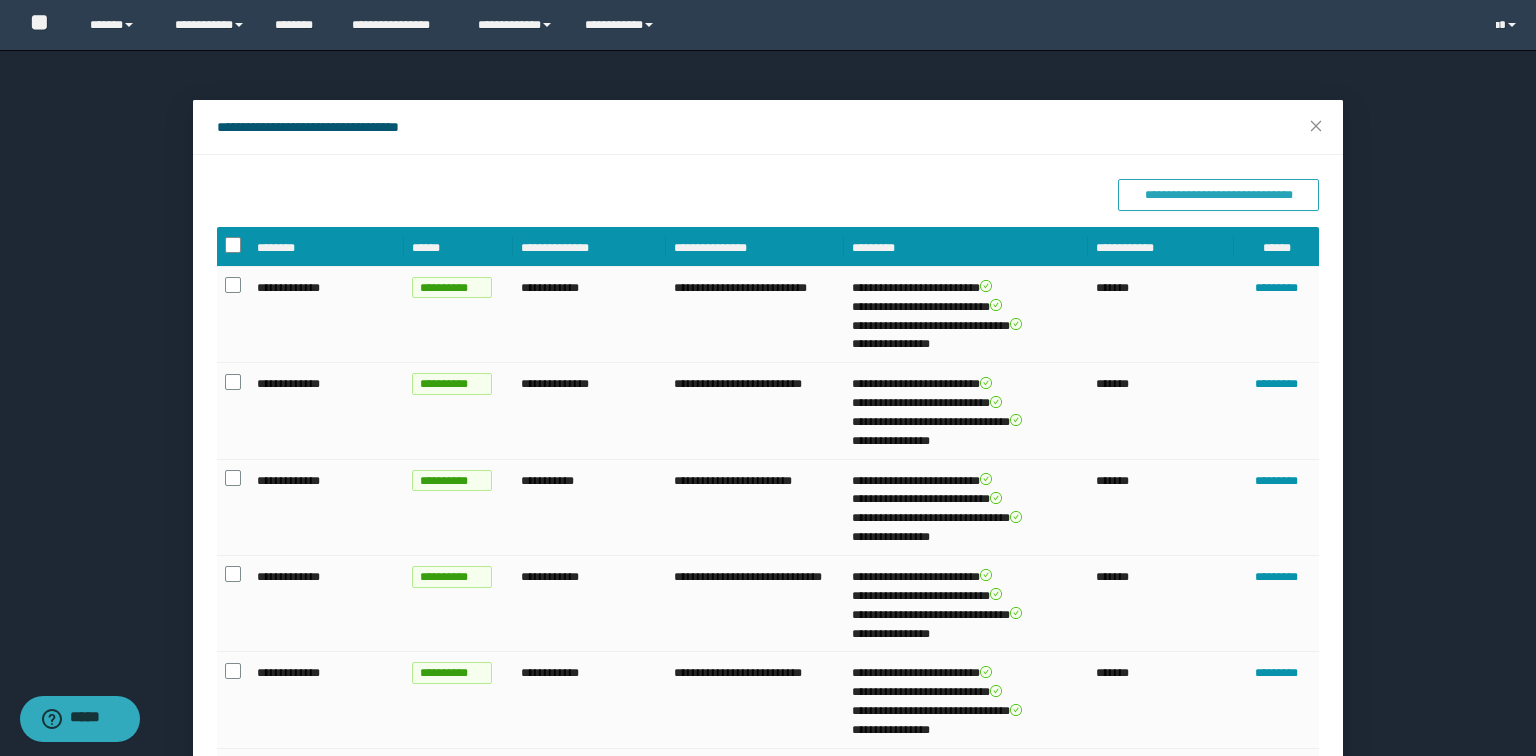 click on "**********" at bounding box center [1218, 195] 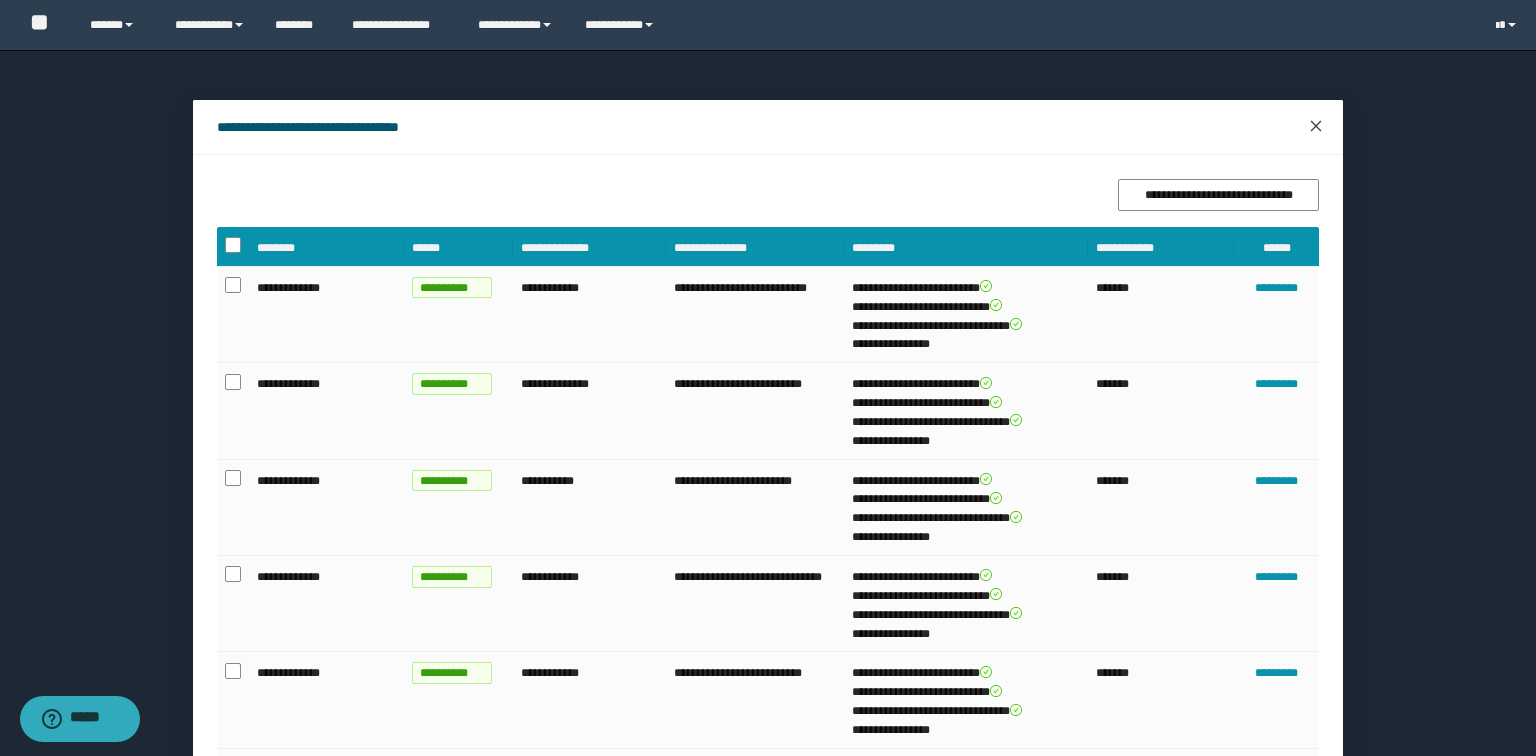 click 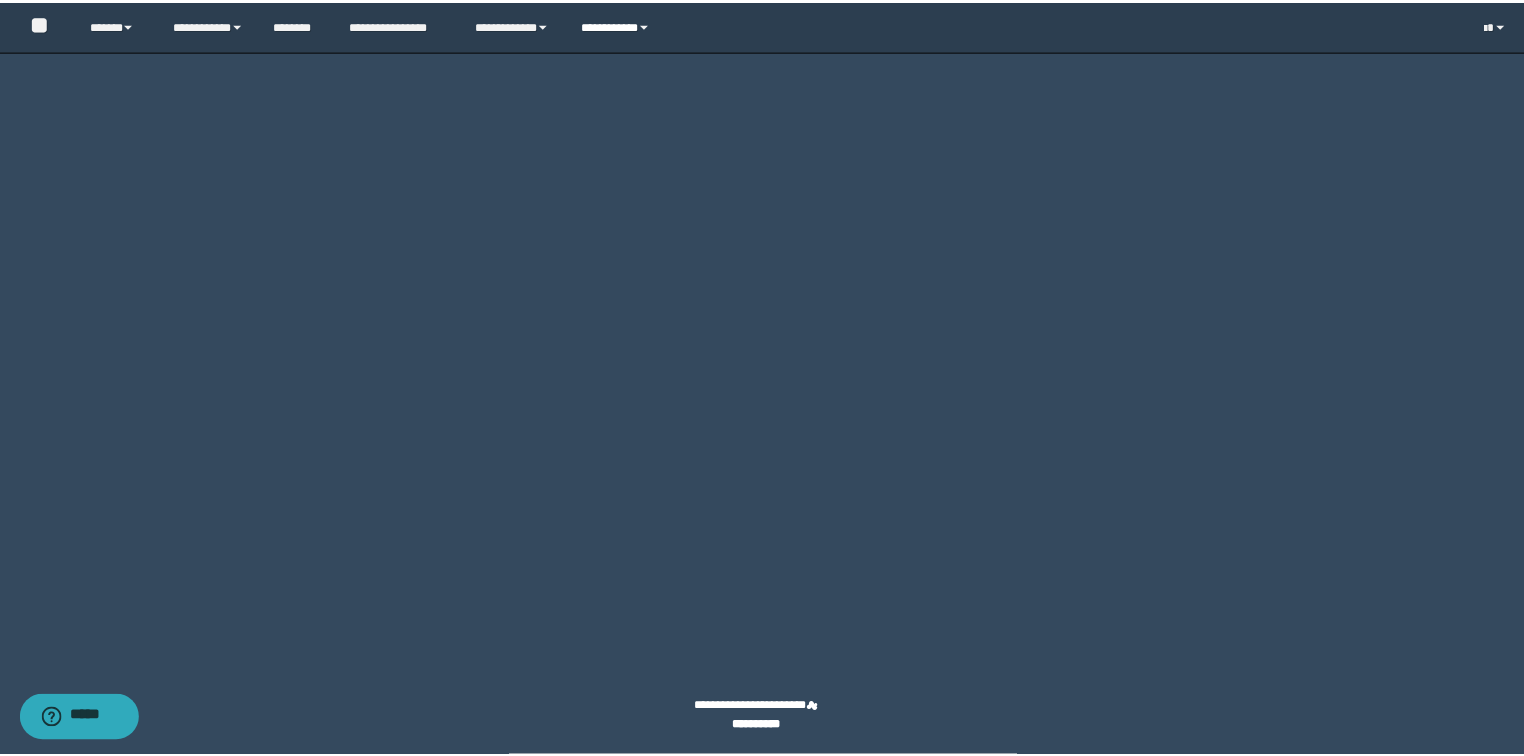 scroll, scrollTop: 12532, scrollLeft: 0, axis: vertical 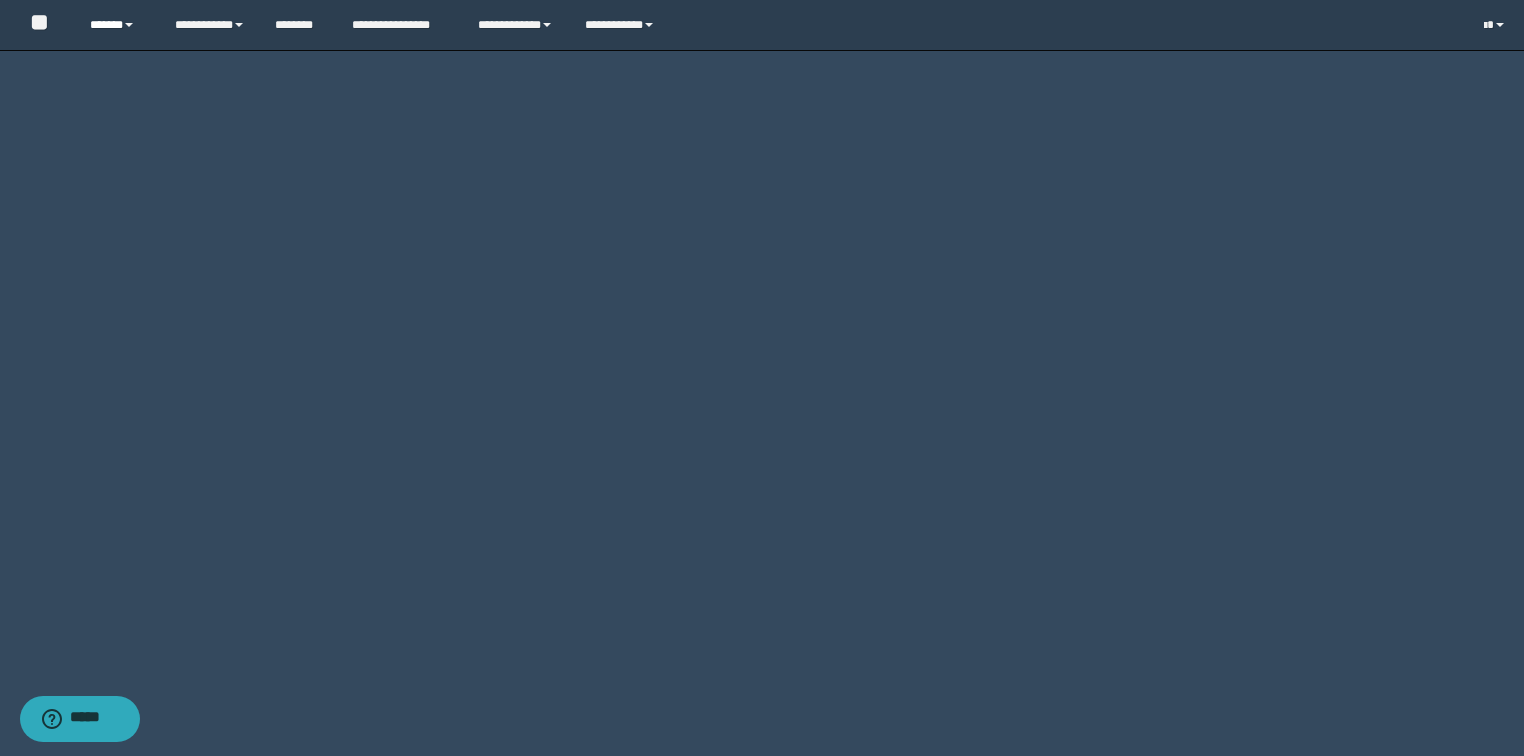 click on "******" at bounding box center [117, 25] 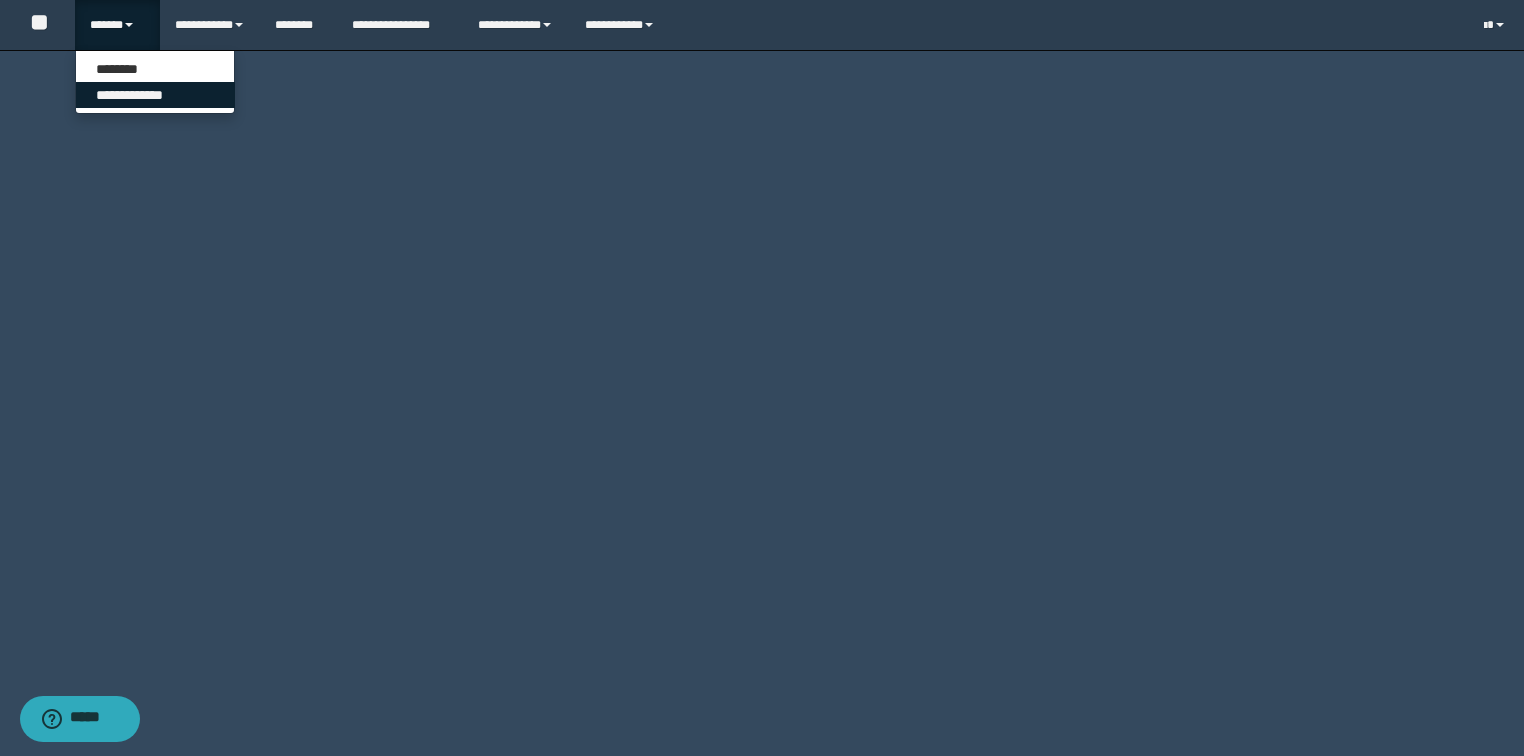 click on "**********" at bounding box center [155, 95] 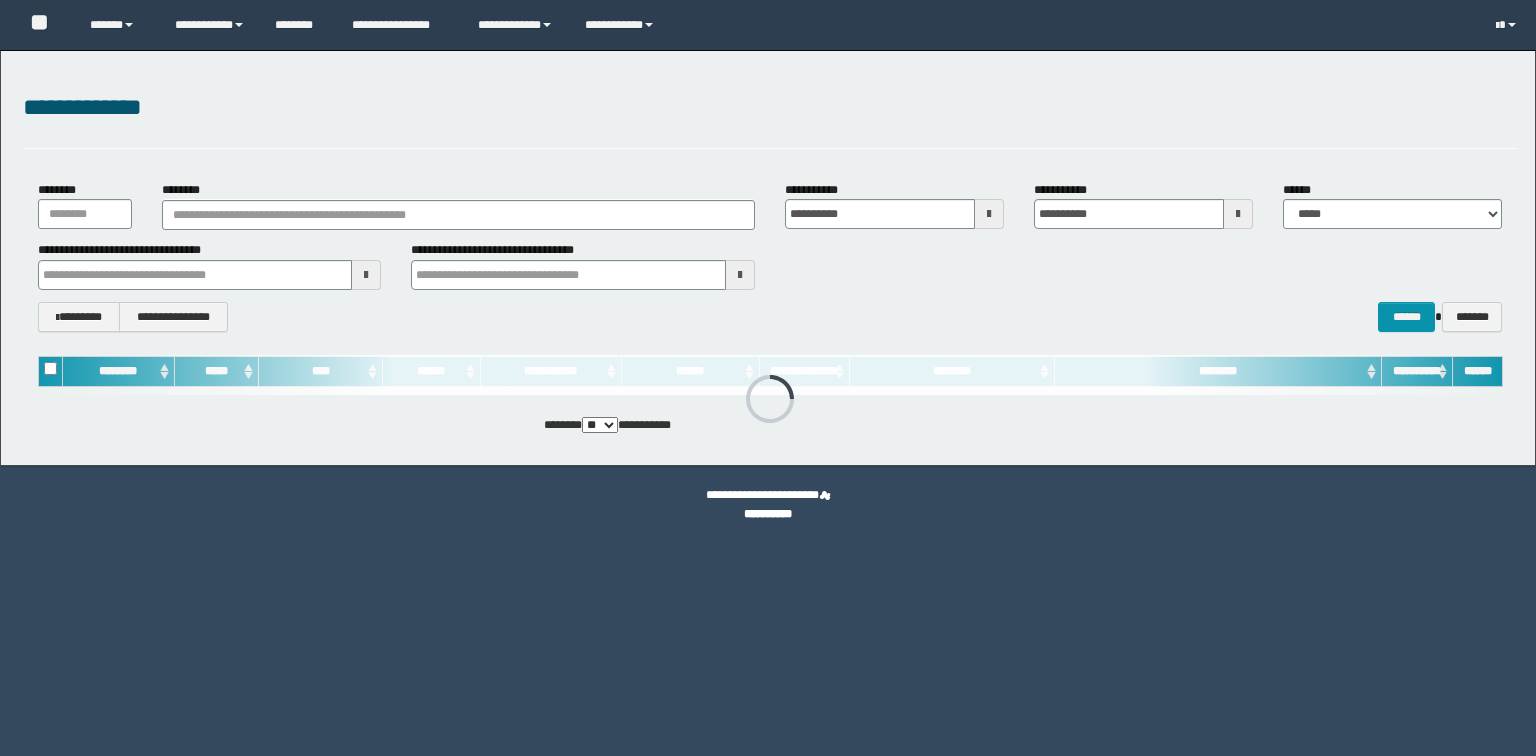 scroll, scrollTop: 0, scrollLeft: 0, axis: both 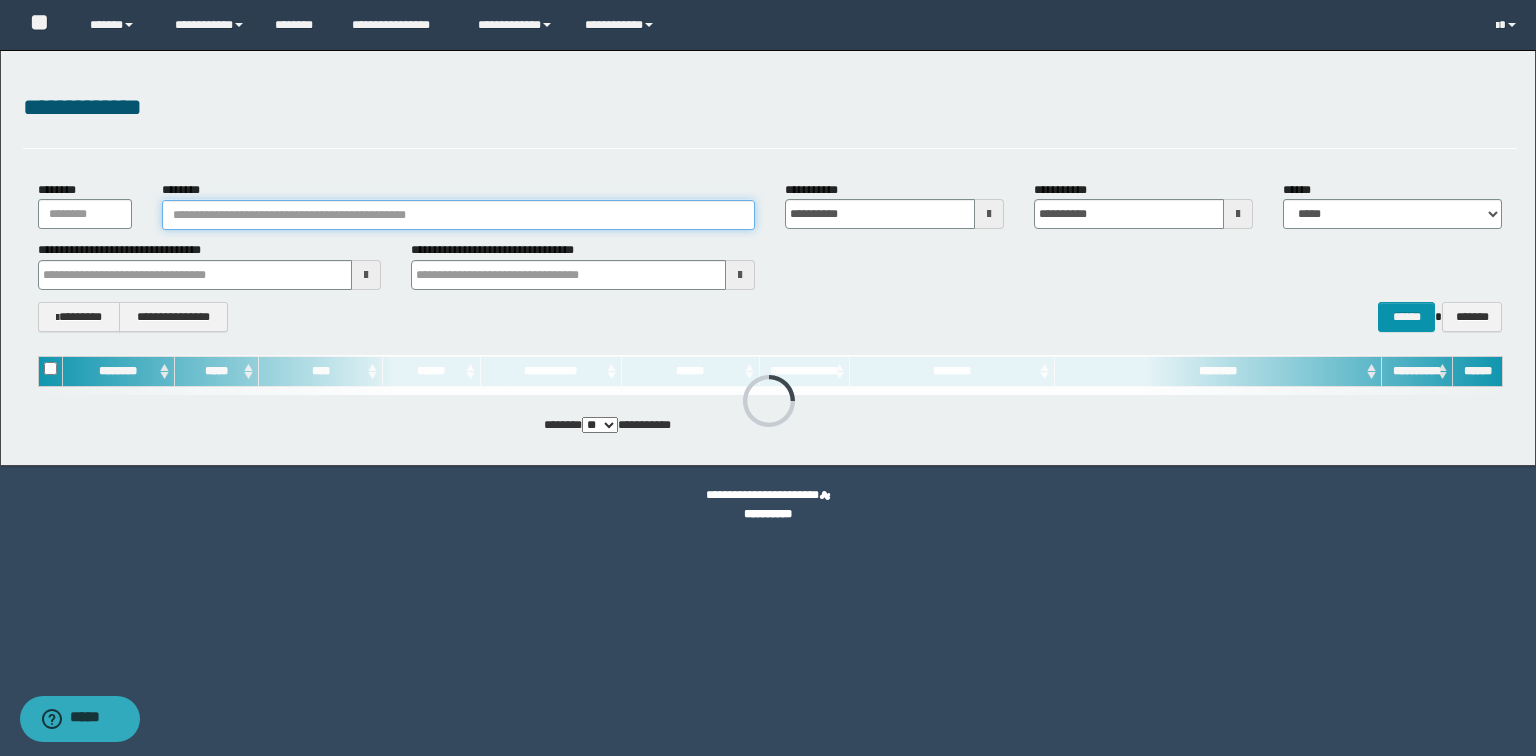 click on "********" at bounding box center [458, 215] 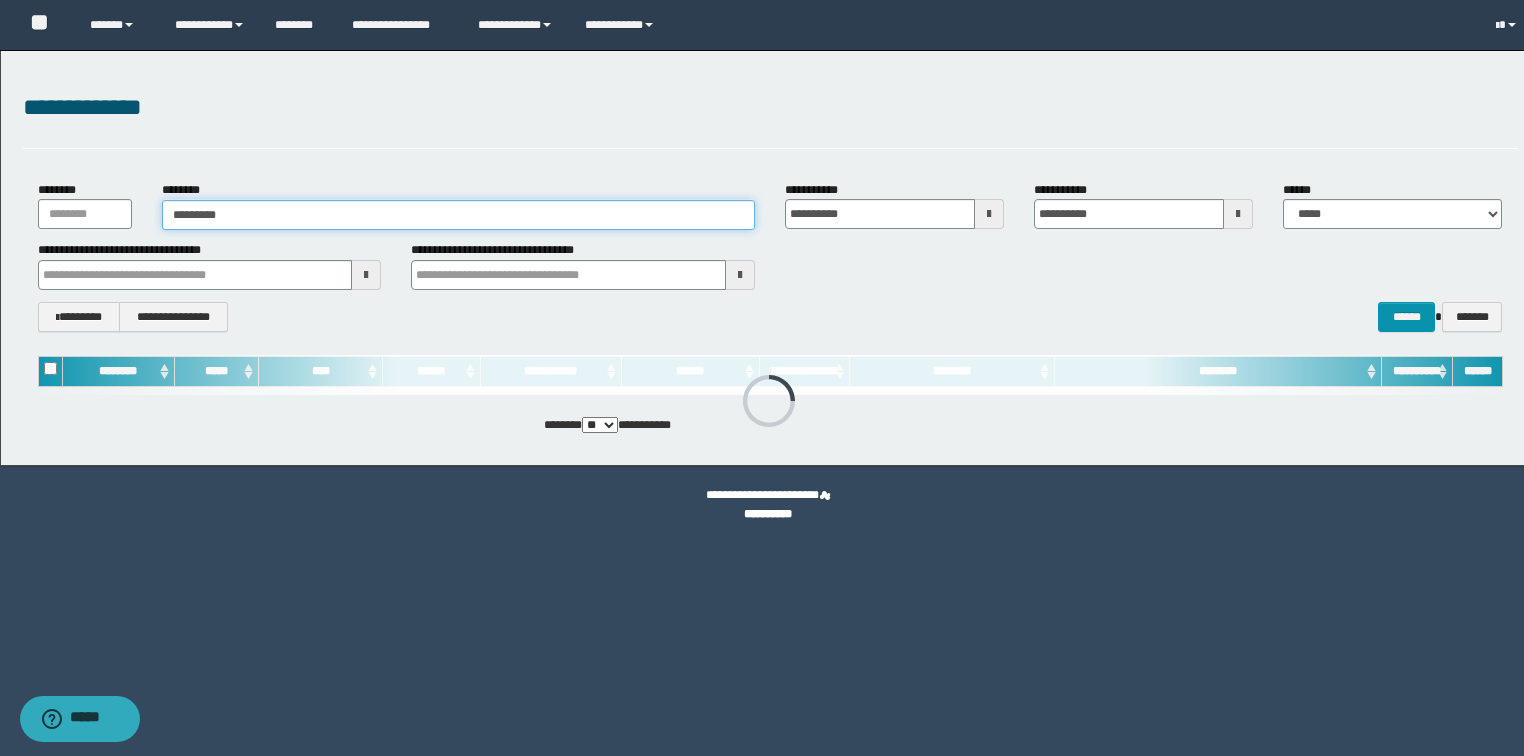 type on "********" 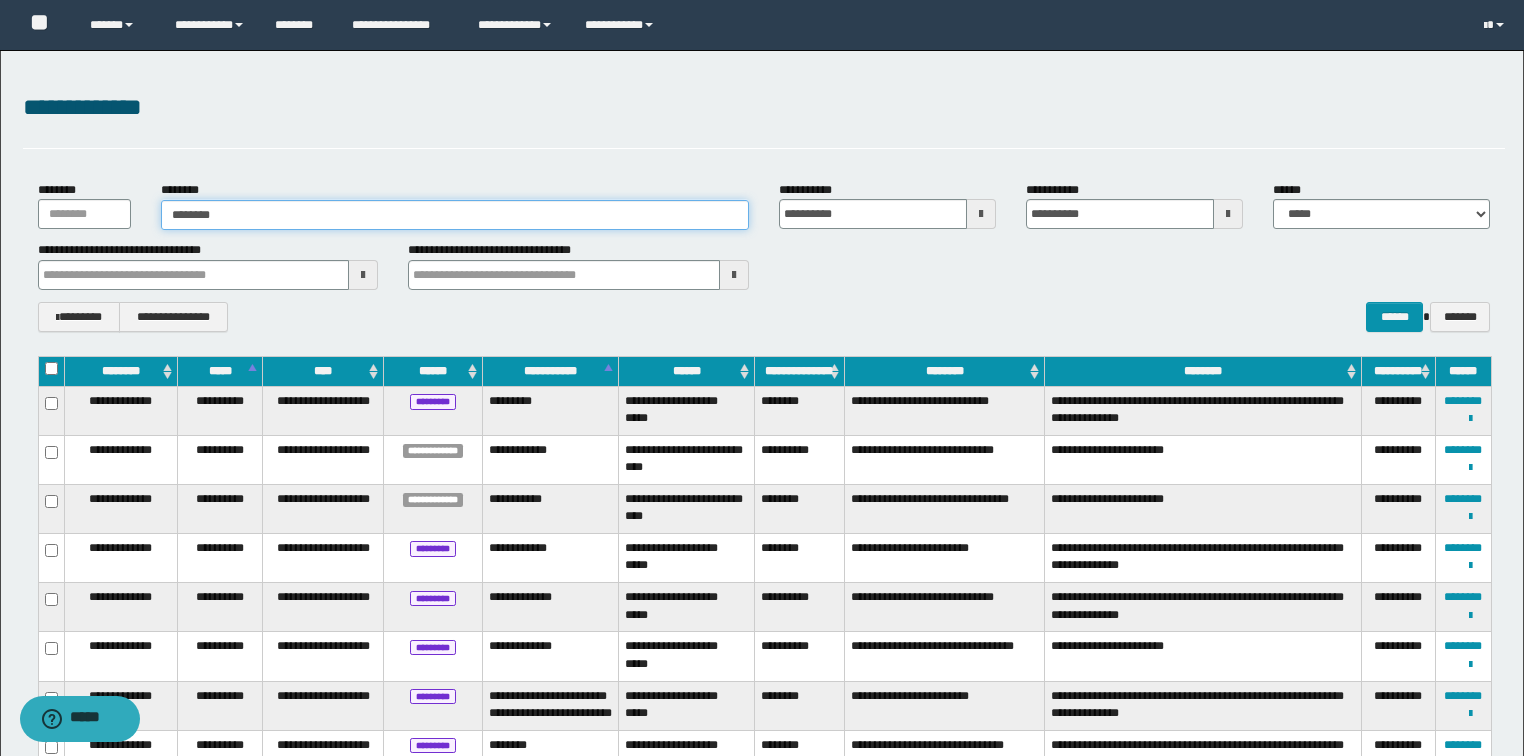 type on "********" 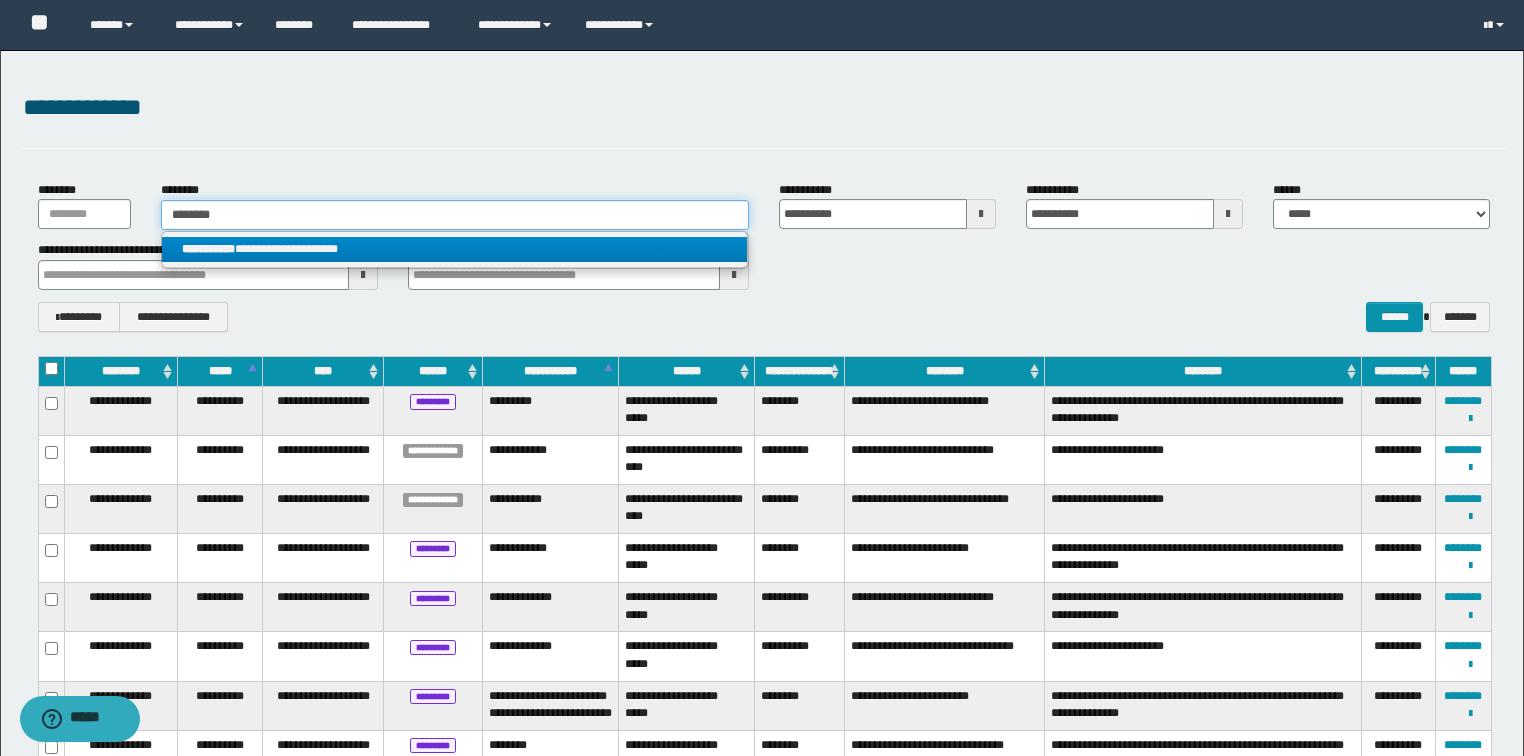 type on "********" 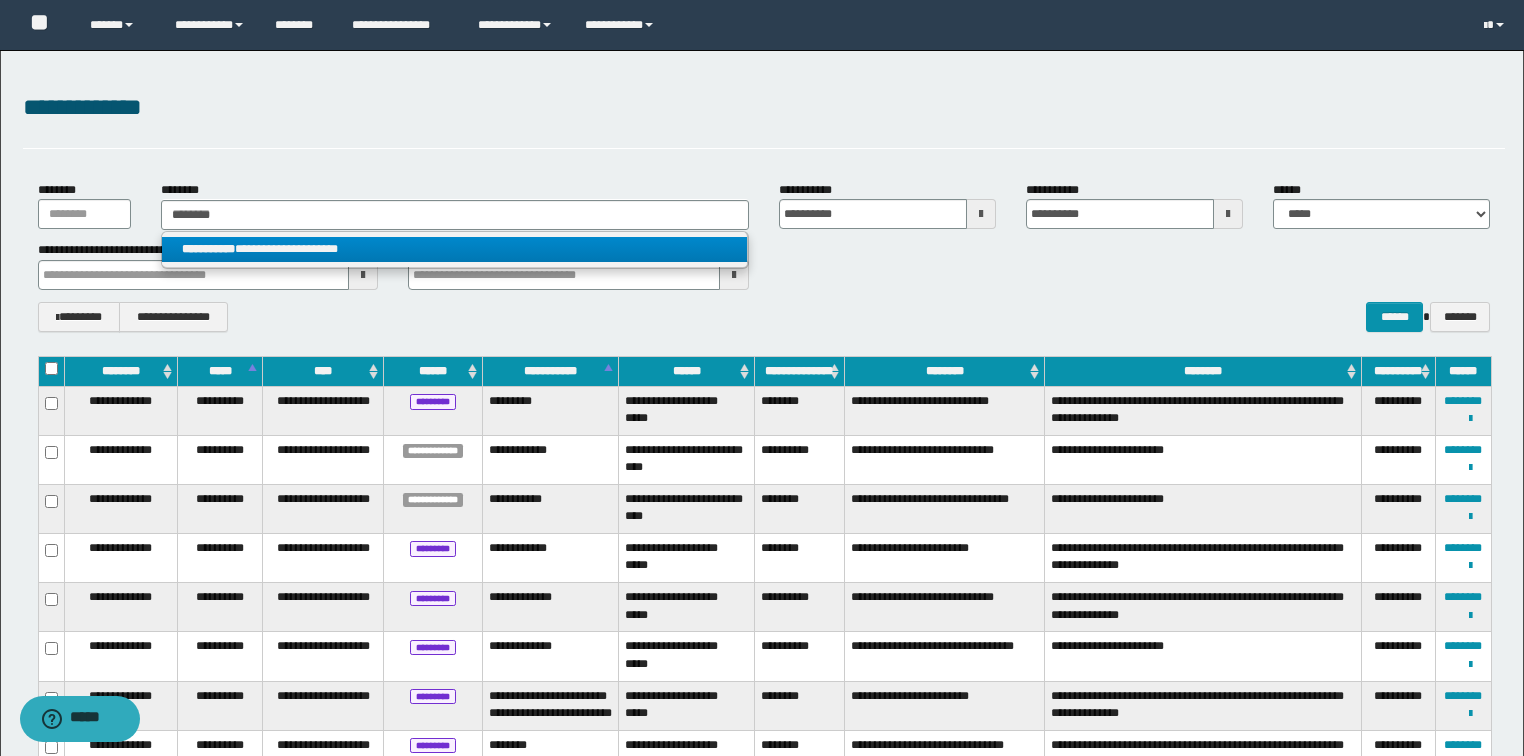 click on "**********" at bounding box center (208, 249) 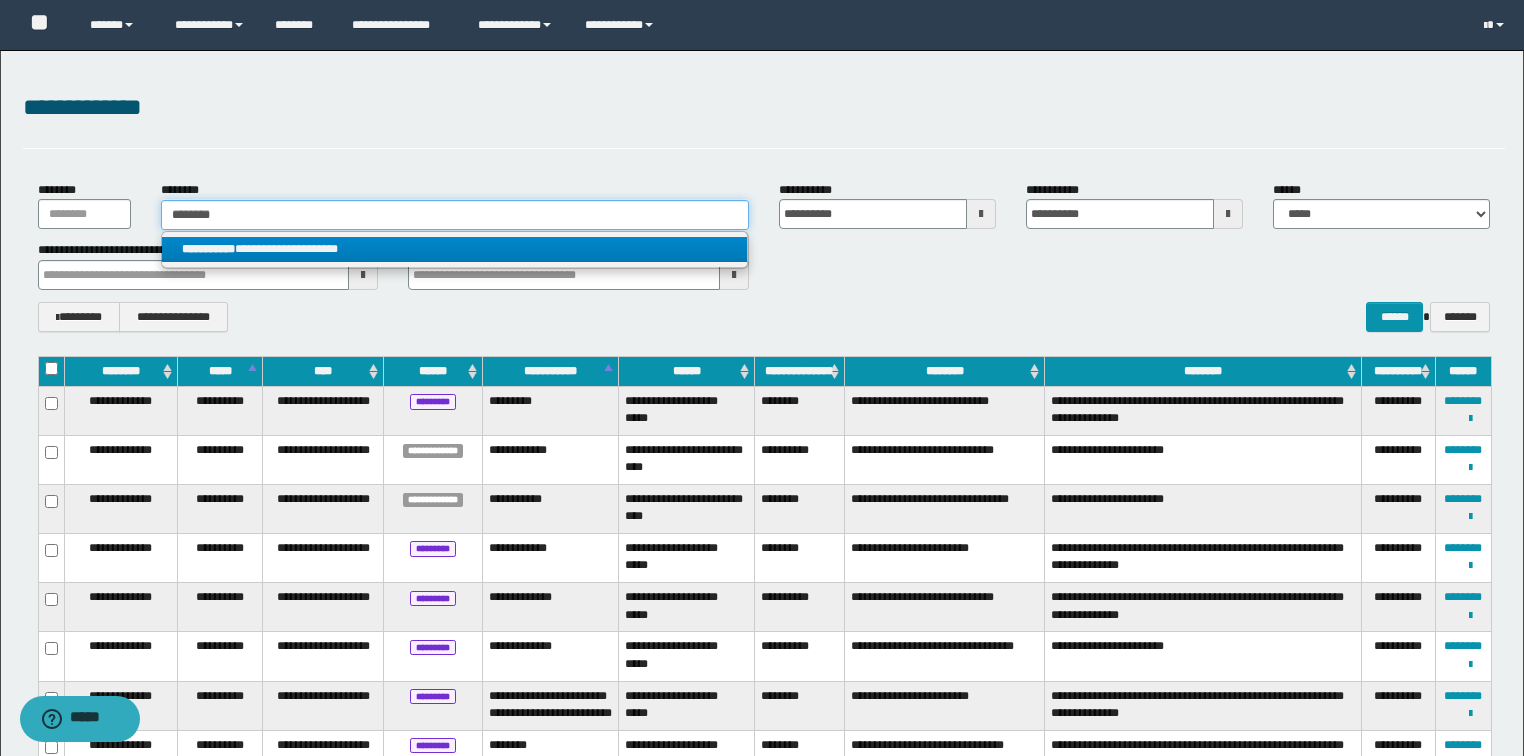 type 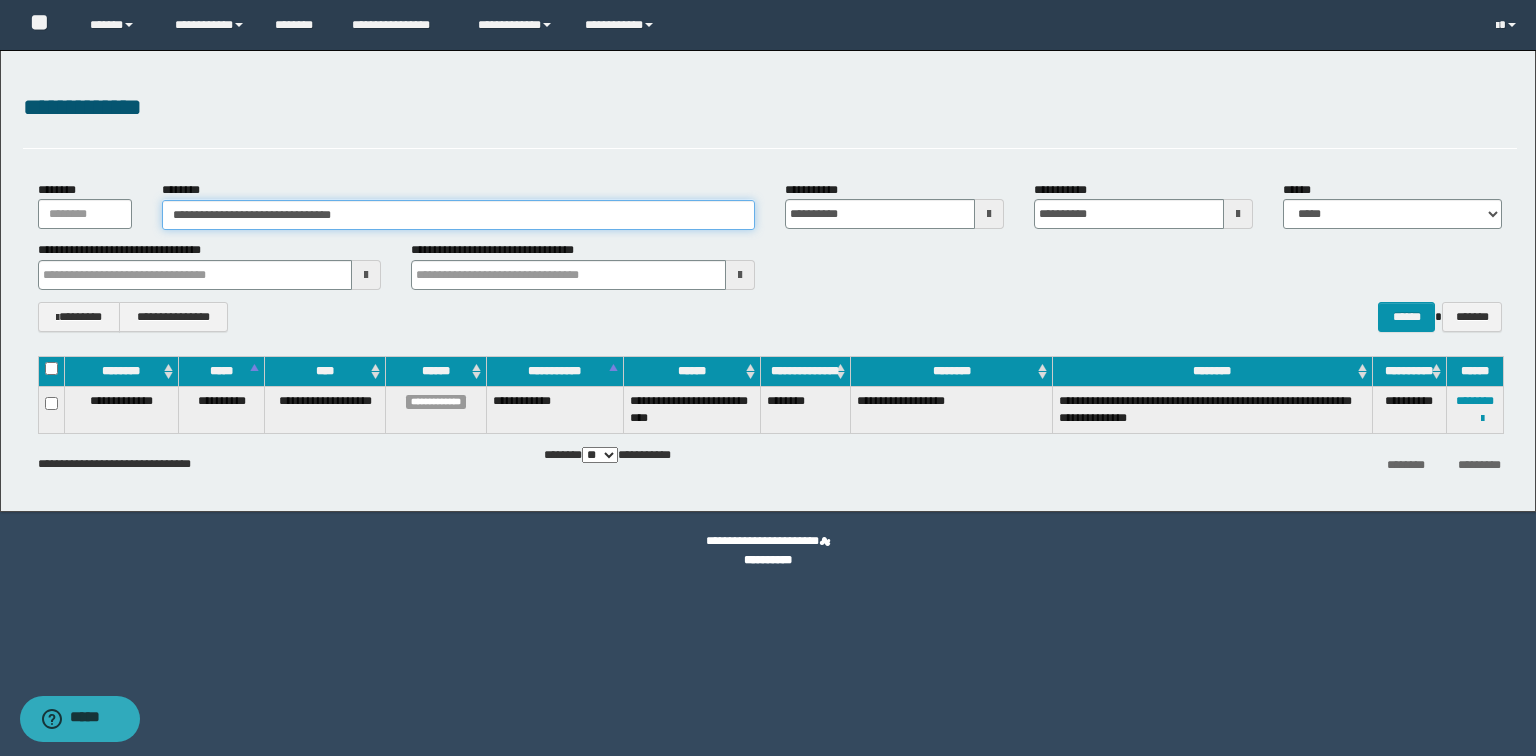 drag, startPoint x: 374, startPoint y: 212, endPoint x: 251, endPoint y: 213, distance: 123.00407 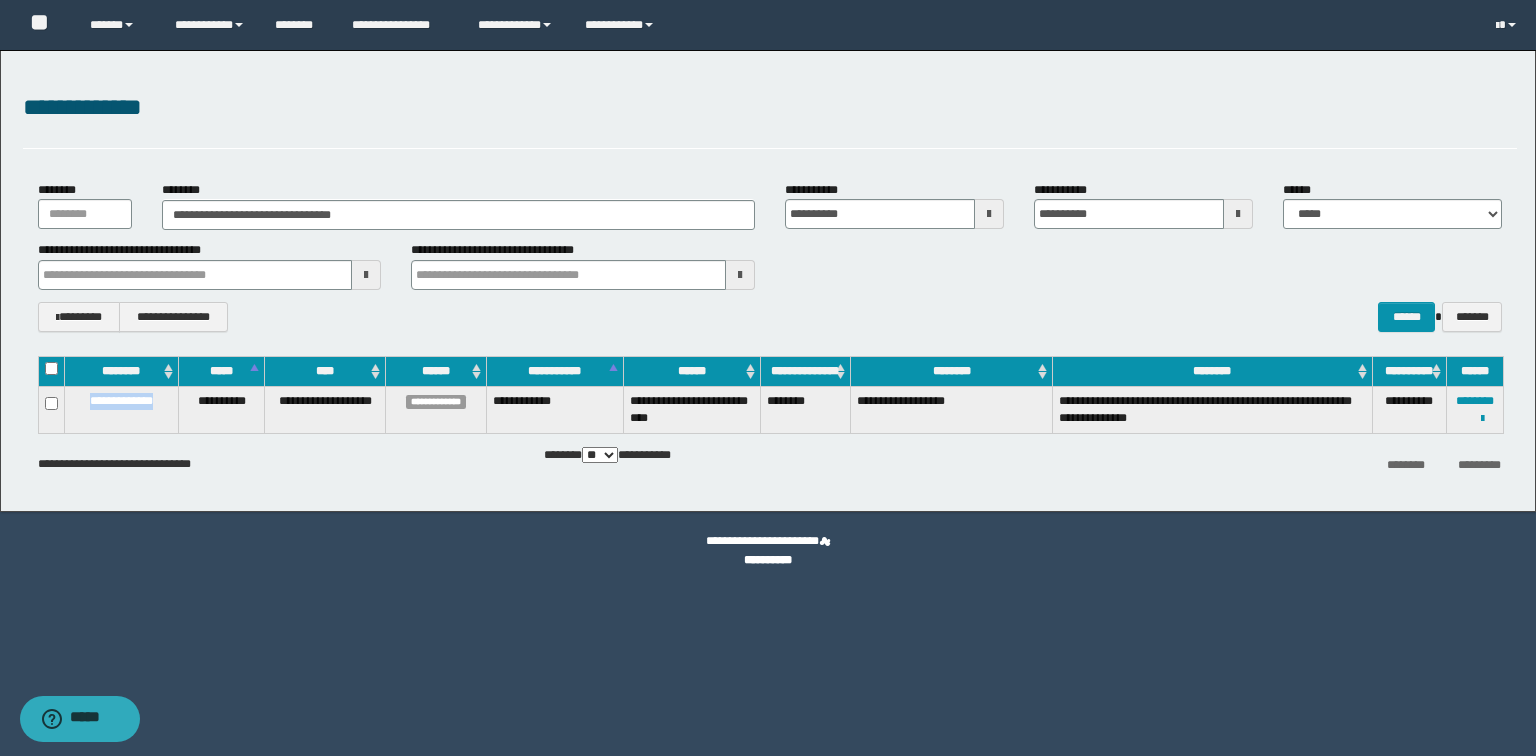 drag, startPoint x: 74, startPoint y: 401, endPoint x: 168, endPoint y: 400, distance: 94.00532 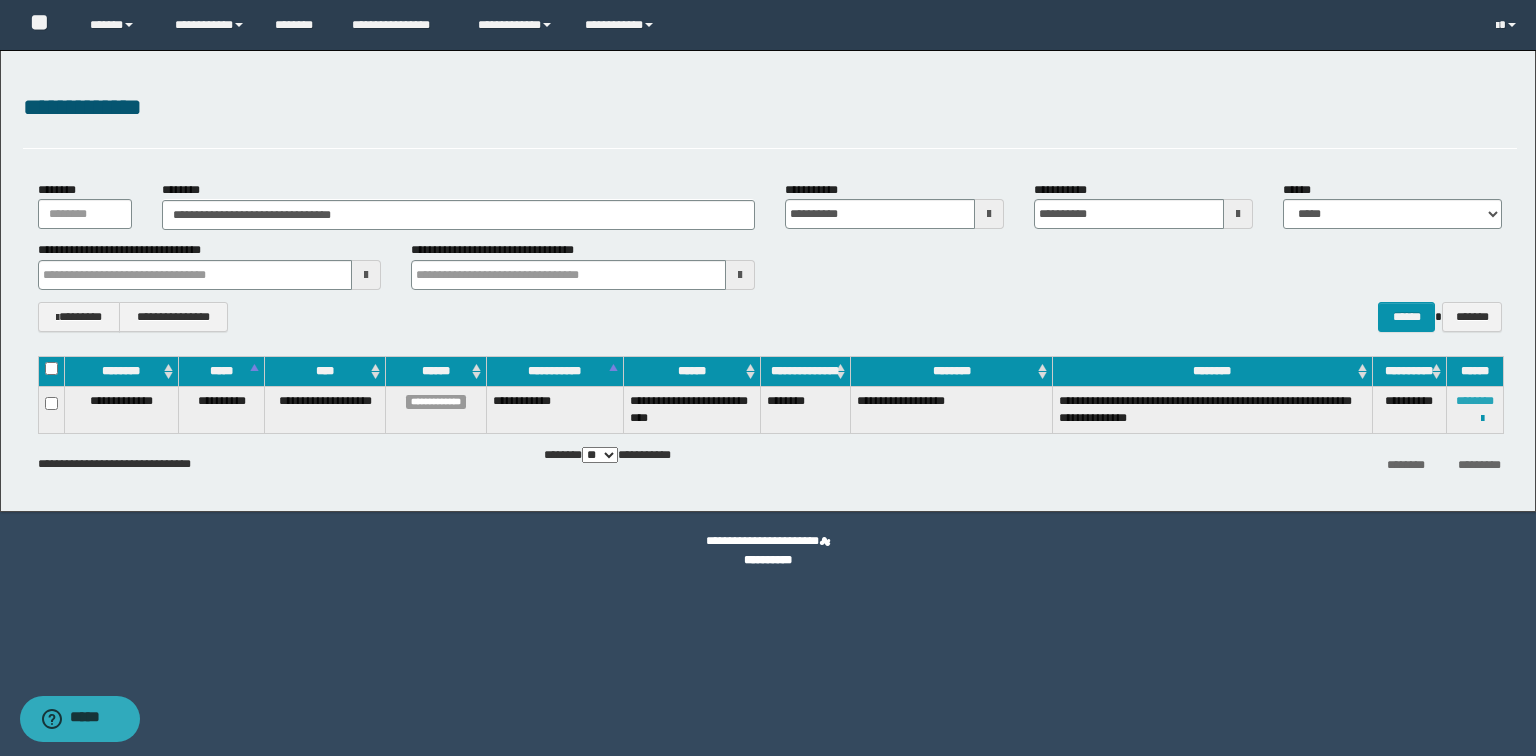 click on "********" at bounding box center (1475, 401) 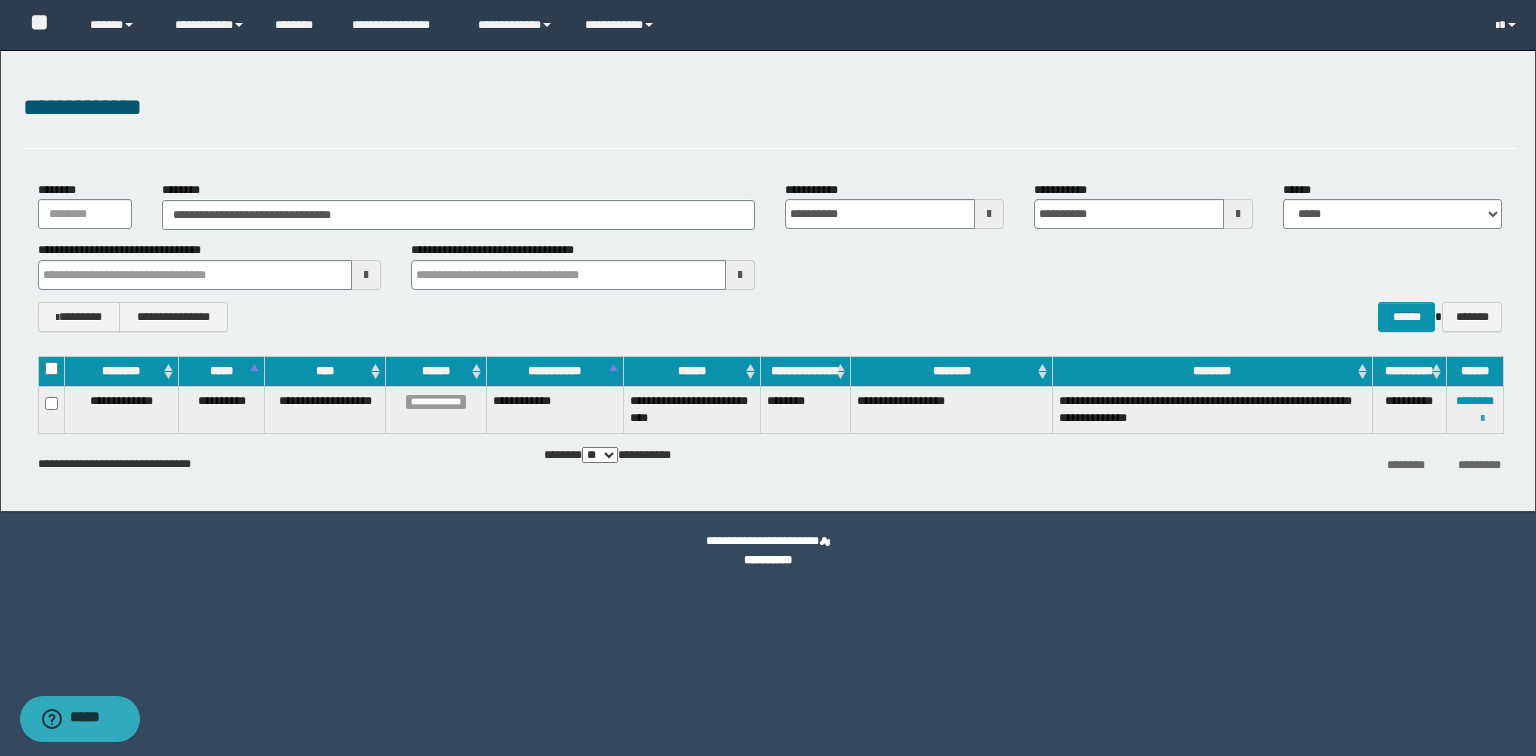 click at bounding box center (1482, 419) 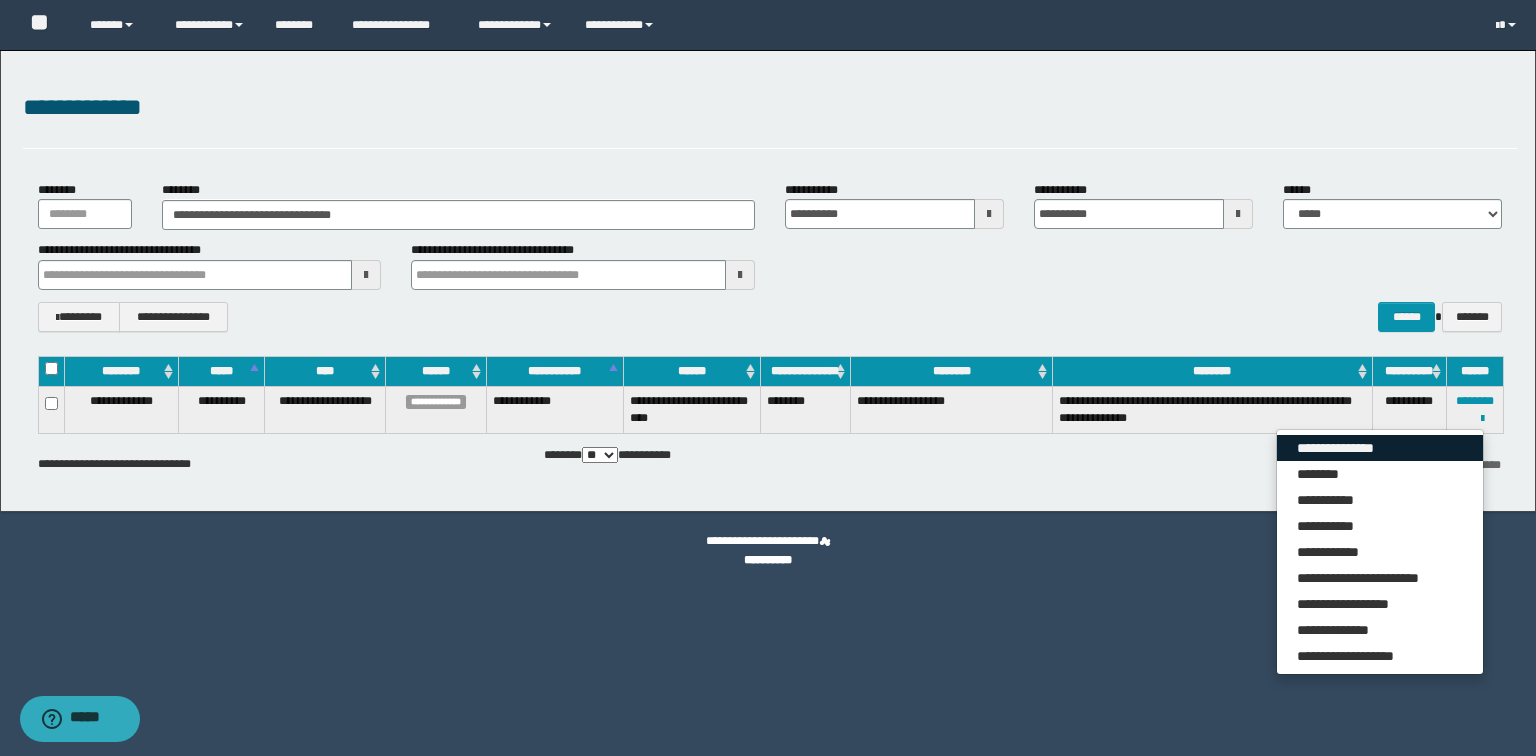 click on "**********" at bounding box center [1380, 448] 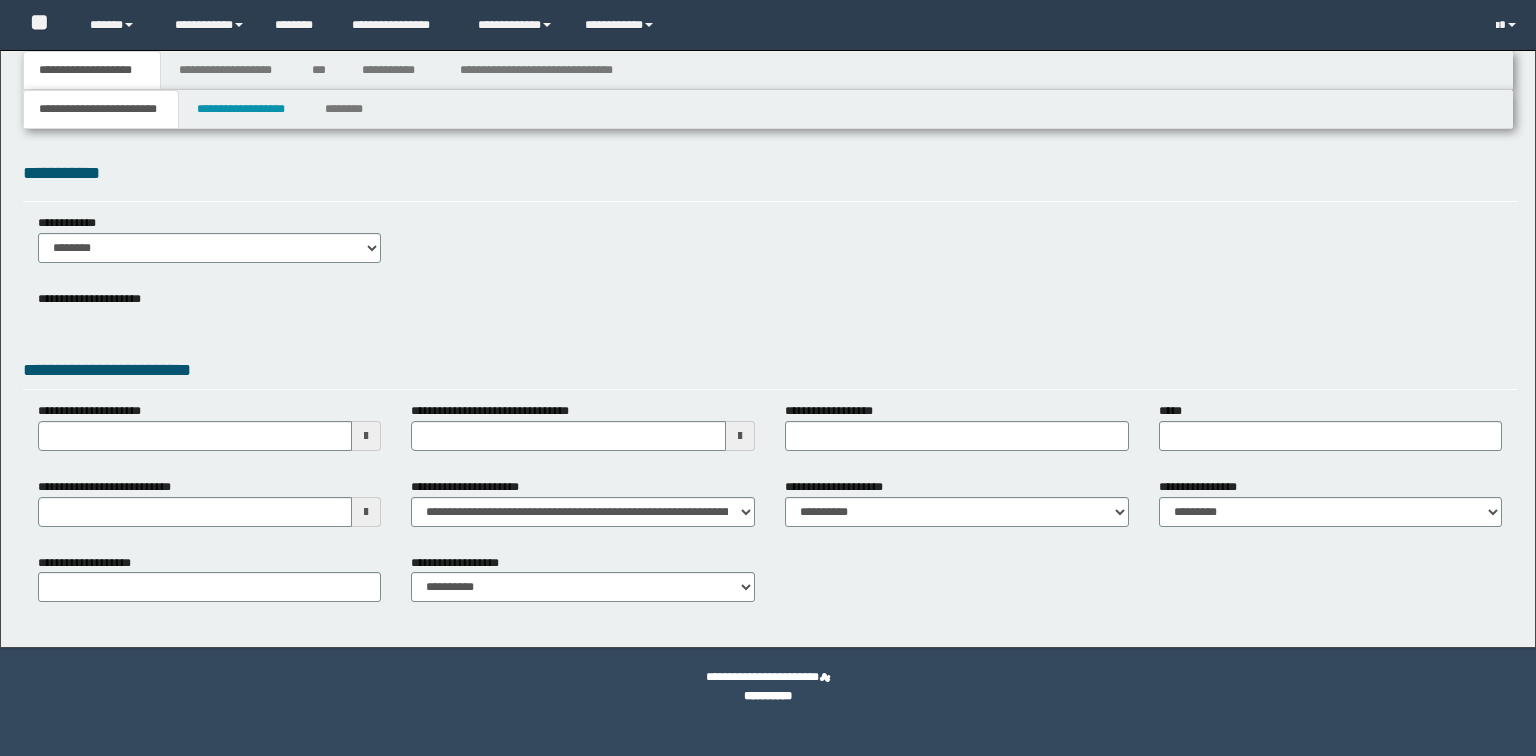 scroll, scrollTop: 0, scrollLeft: 0, axis: both 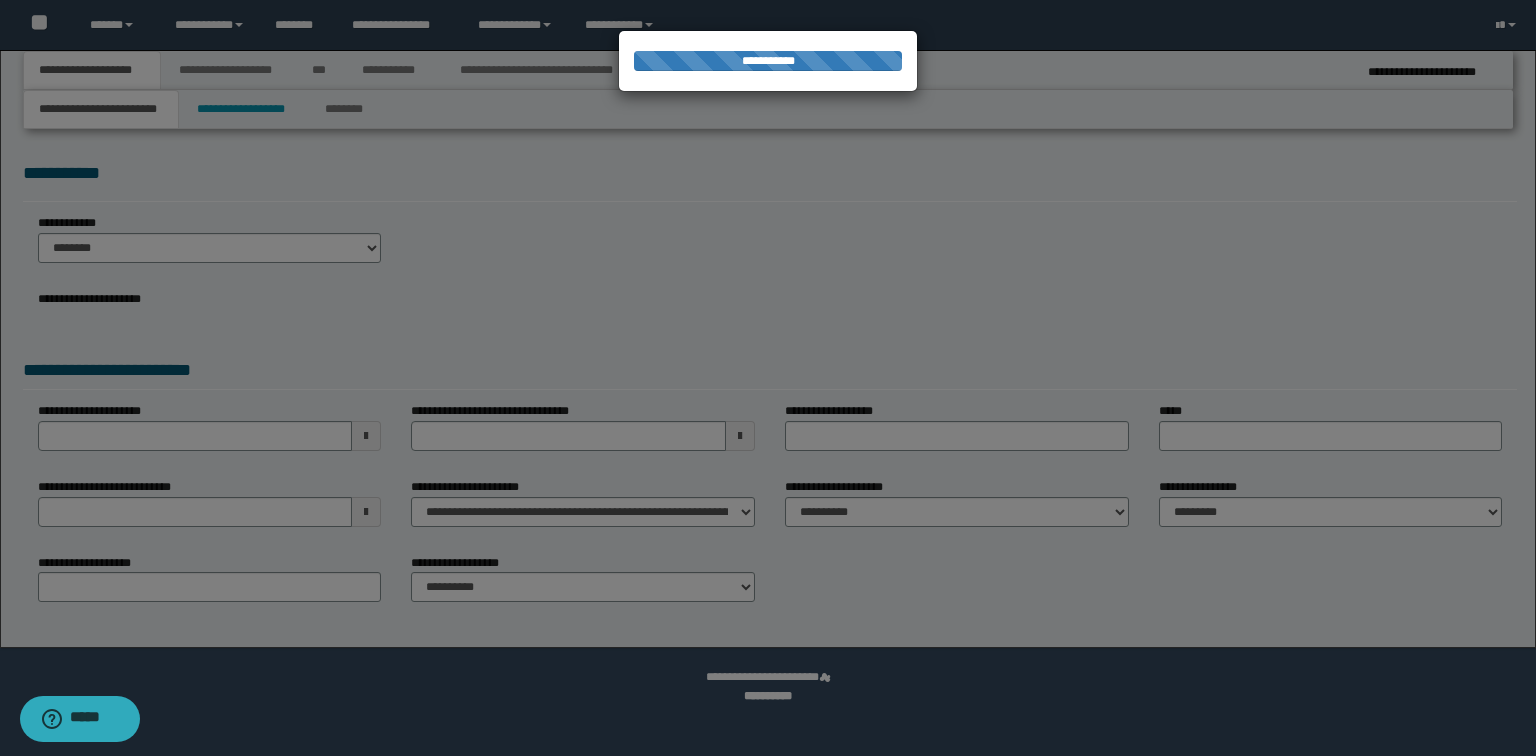 select on "*" 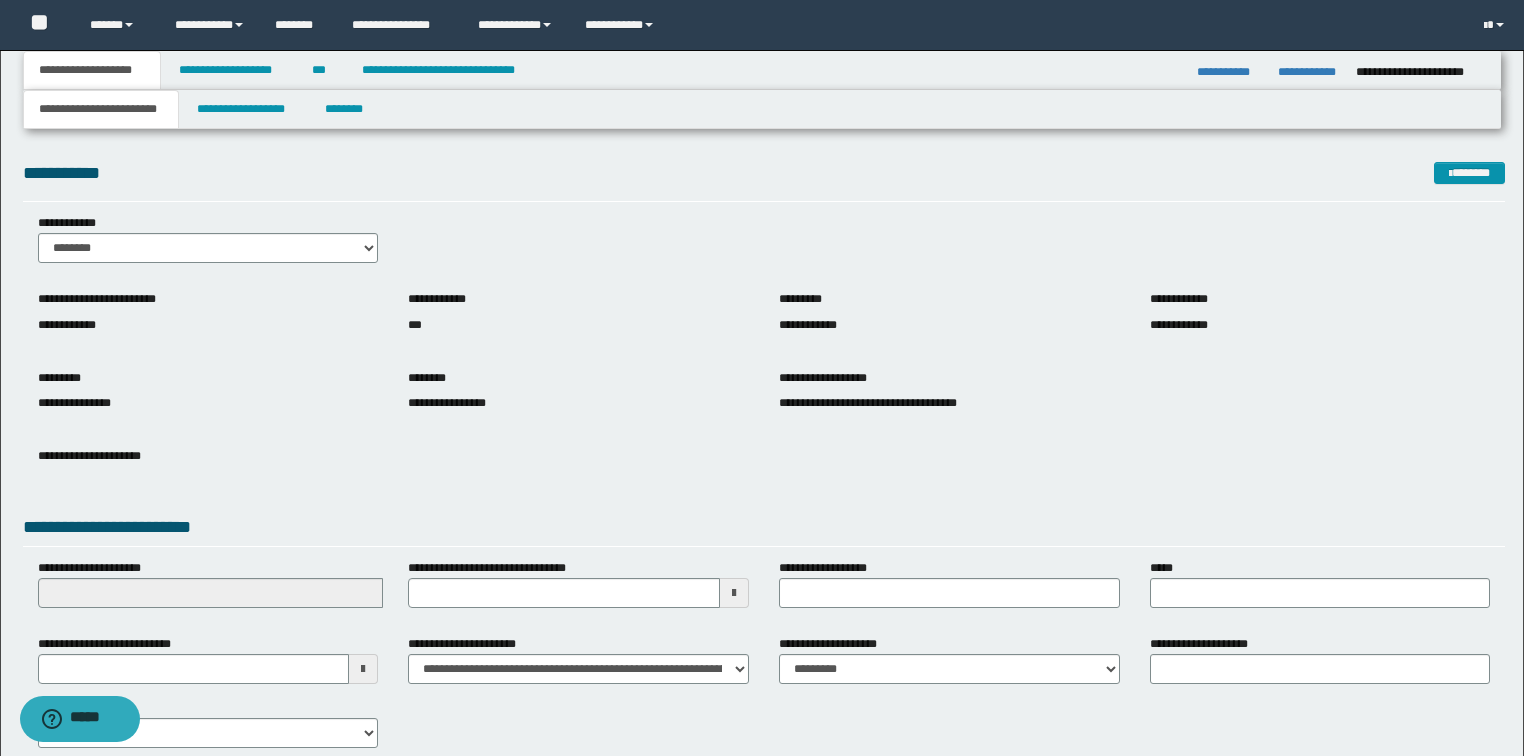 scroll, scrollTop: 191, scrollLeft: 0, axis: vertical 